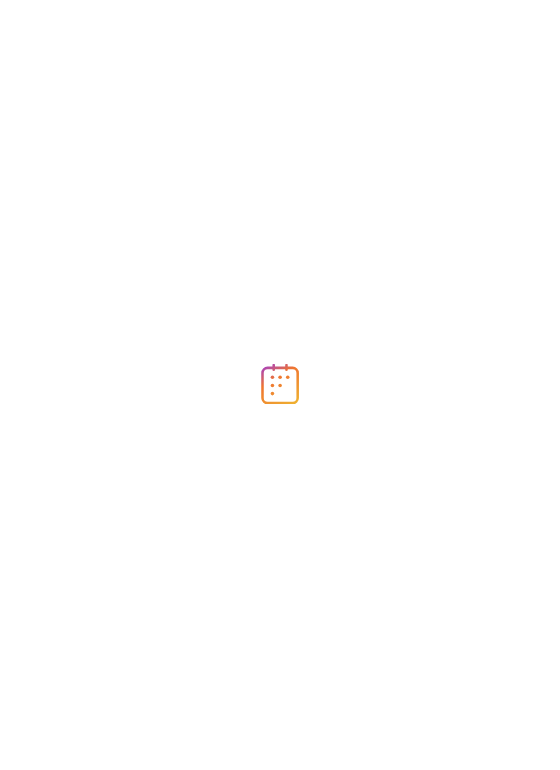 scroll, scrollTop: 0, scrollLeft: 0, axis: both 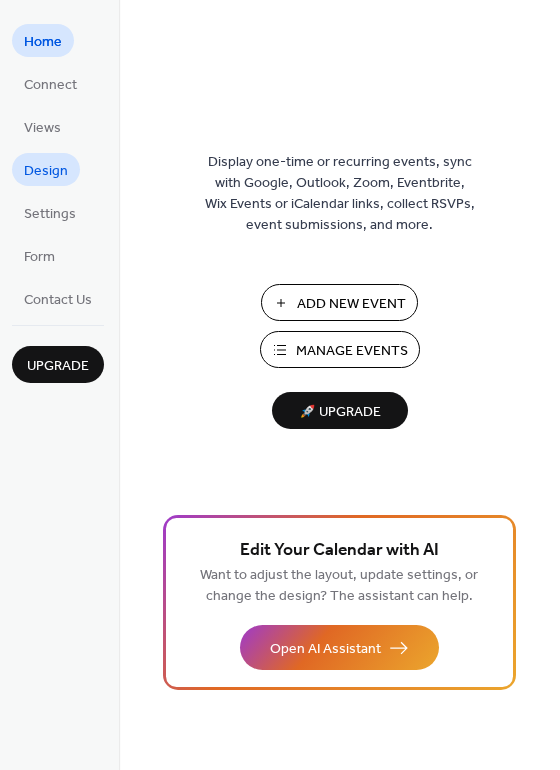 click on "Design" at bounding box center [46, 171] 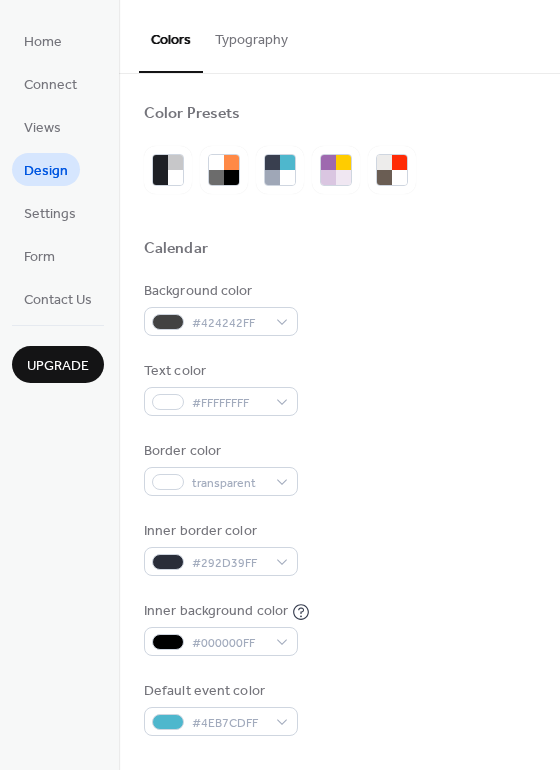 click on "Typography" at bounding box center [251, 35] 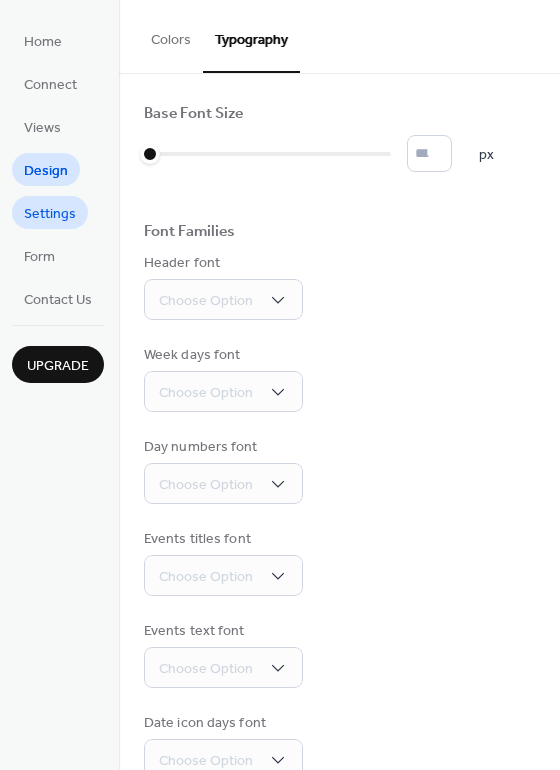 click on "Settings" at bounding box center (50, 212) 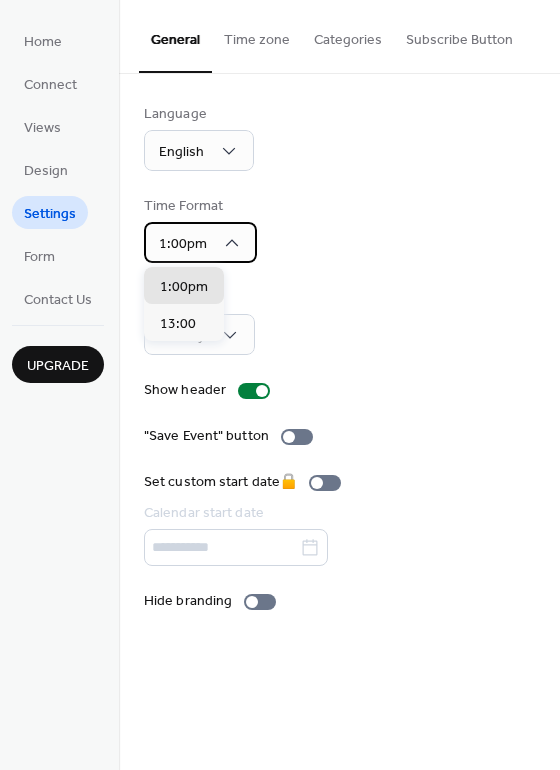 click on "1:00pm" at bounding box center [200, 242] 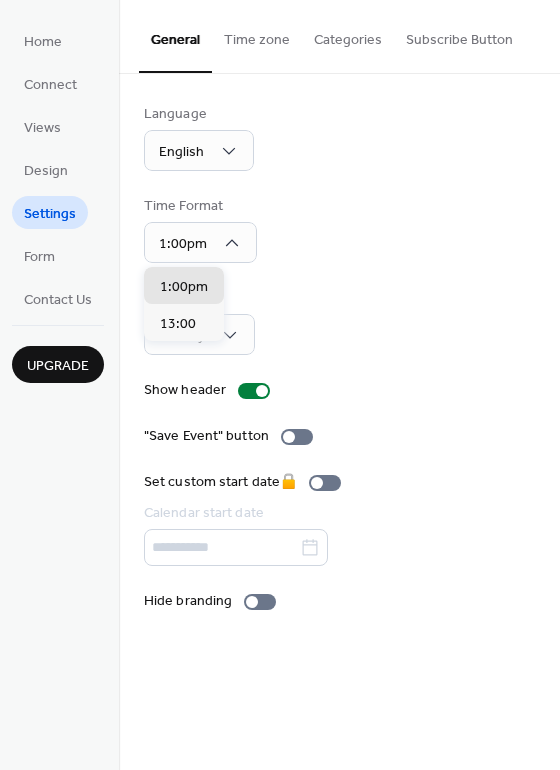 click on "Time Format 1:00pm" at bounding box center [339, 229] 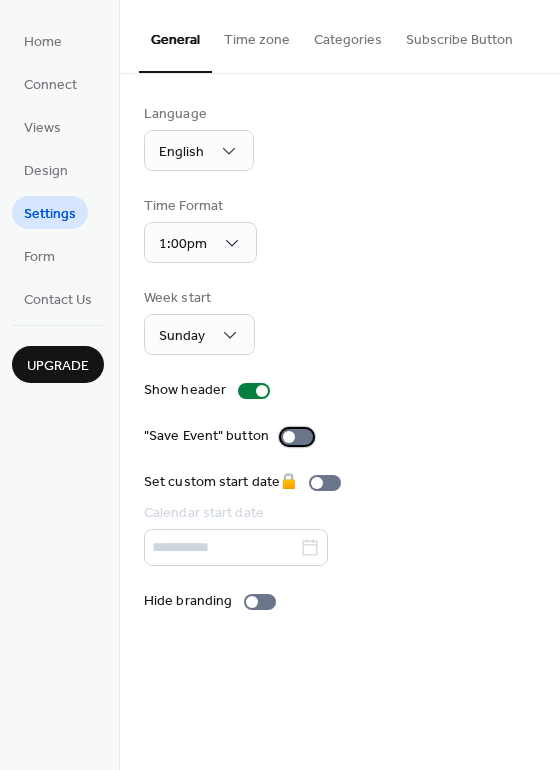 click at bounding box center [289, 437] 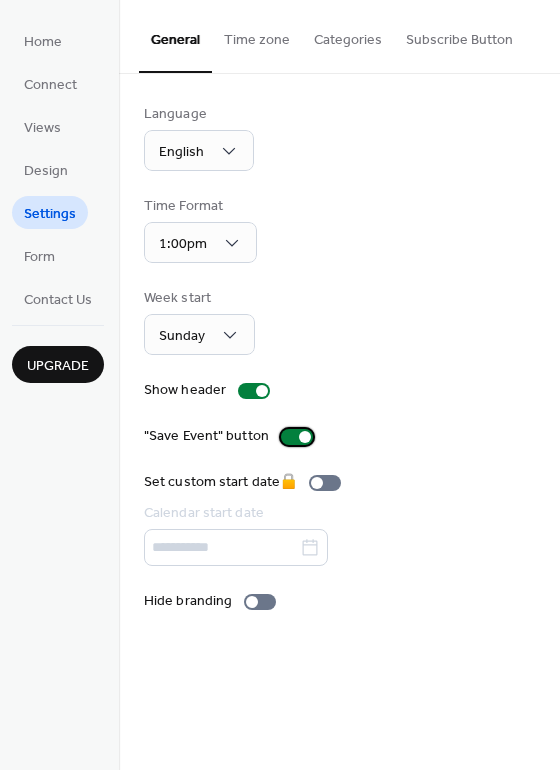 click at bounding box center (297, 437) 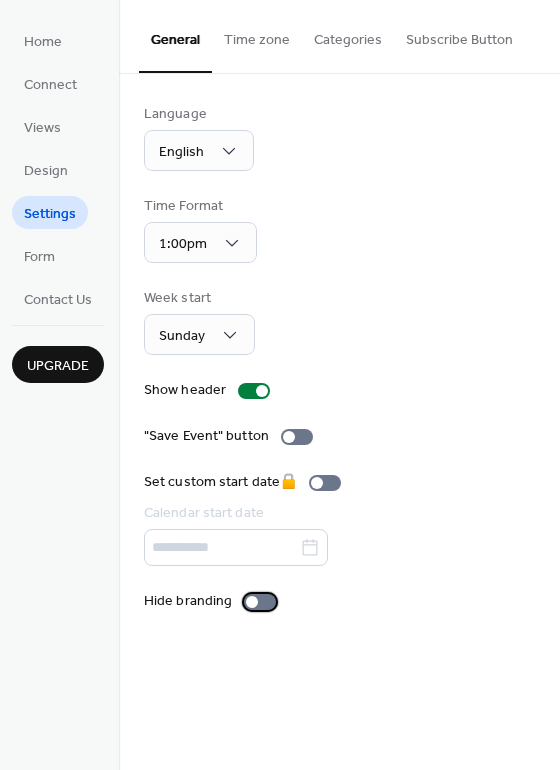 click at bounding box center (260, 602) 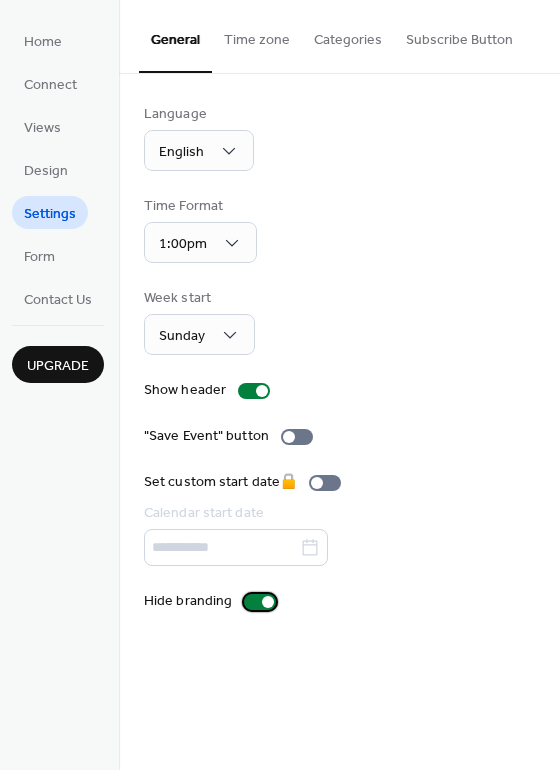 click at bounding box center (268, 602) 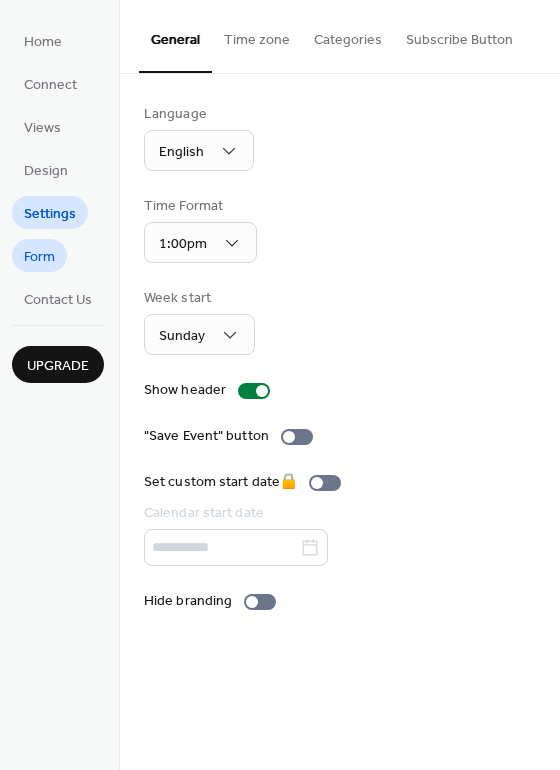 click on "Form" at bounding box center [39, 255] 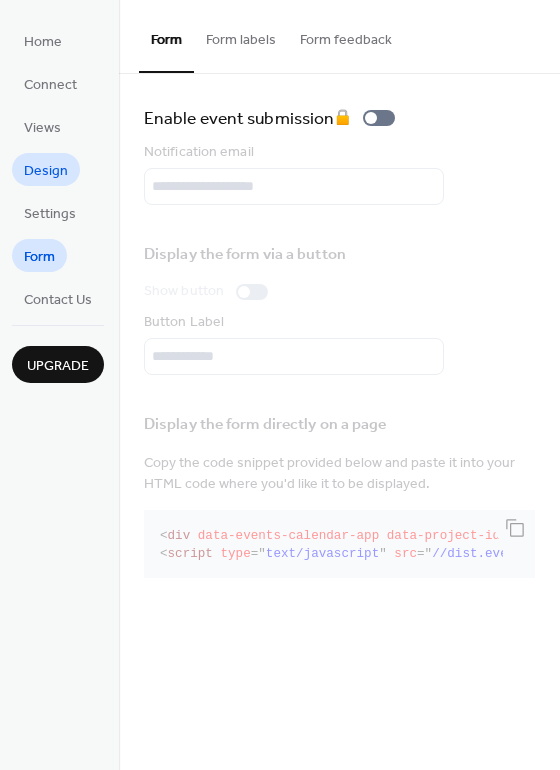 click on "Design" at bounding box center (46, 171) 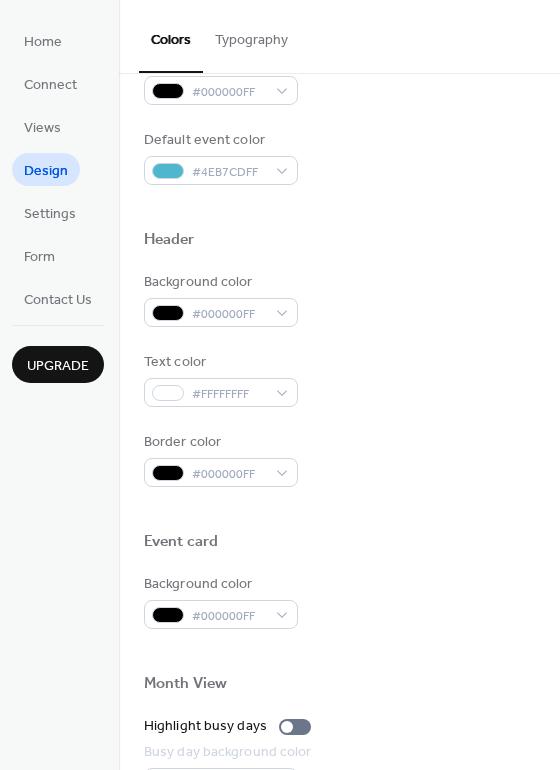 scroll, scrollTop: 856, scrollLeft: 0, axis: vertical 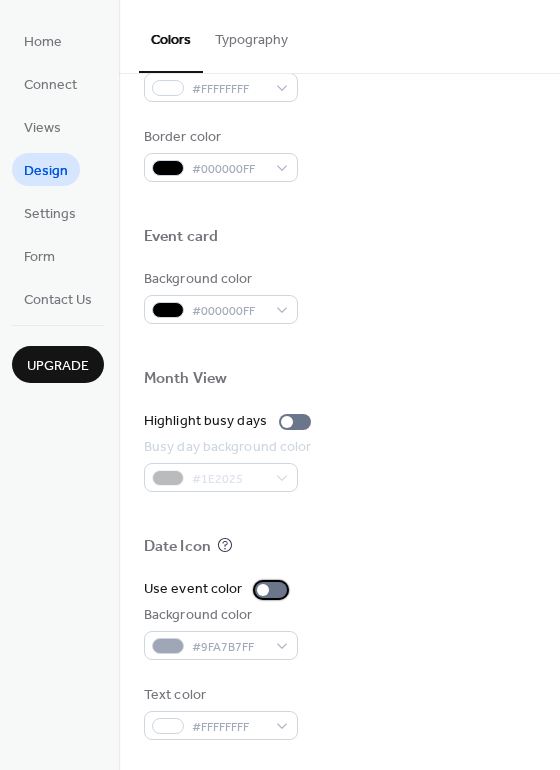 click at bounding box center (271, 590) 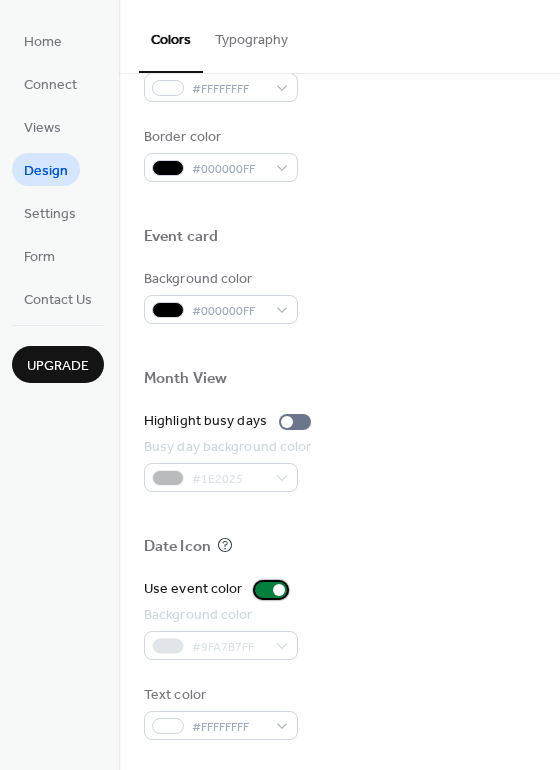 click at bounding box center (279, 590) 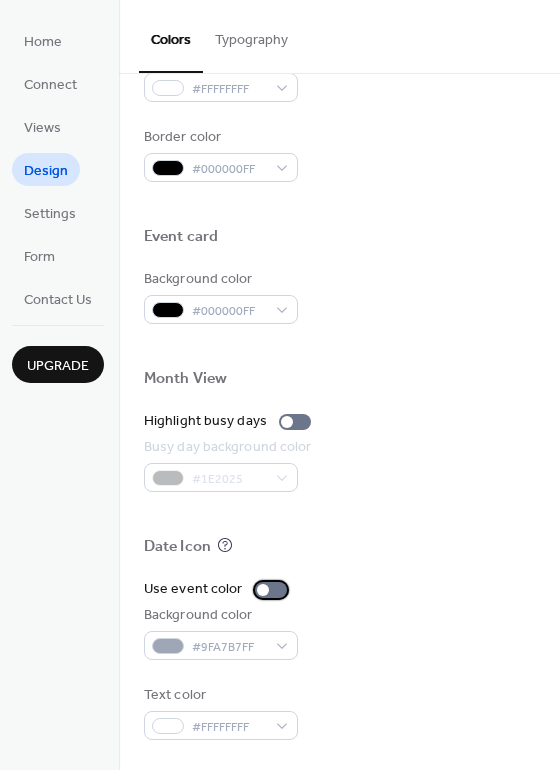 click at bounding box center [271, 590] 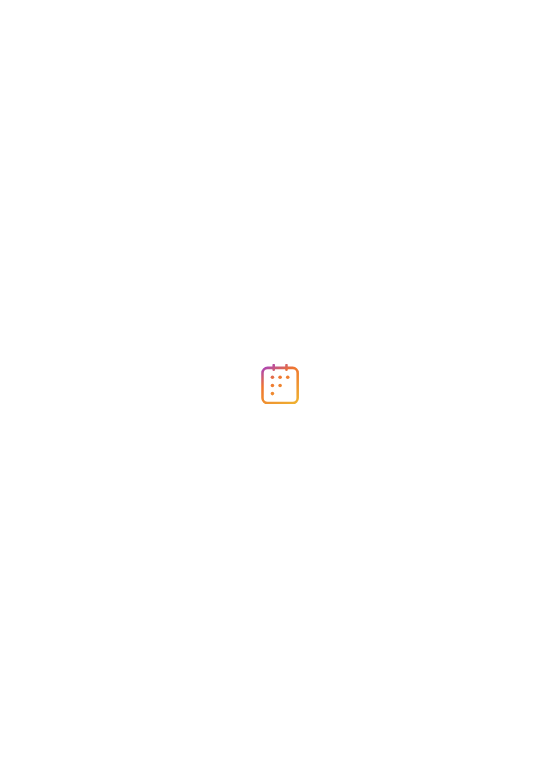 scroll, scrollTop: 0, scrollLeft: 0, axis: both 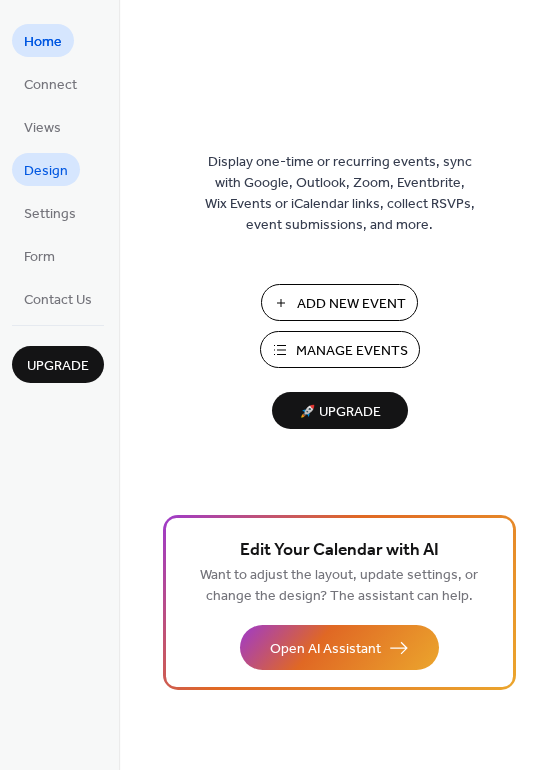 click on "Design" at bounding box center [46, 171] 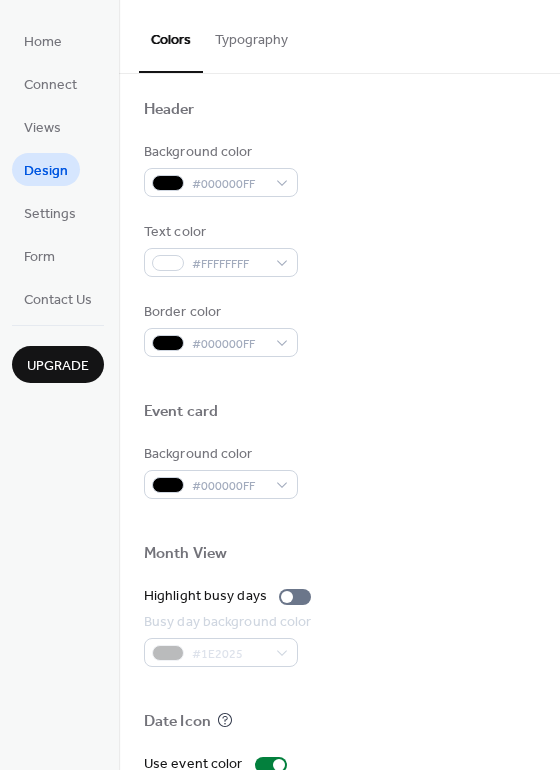 scroll, scrollTop: 856, scrollLeft: 0, axis: vertical 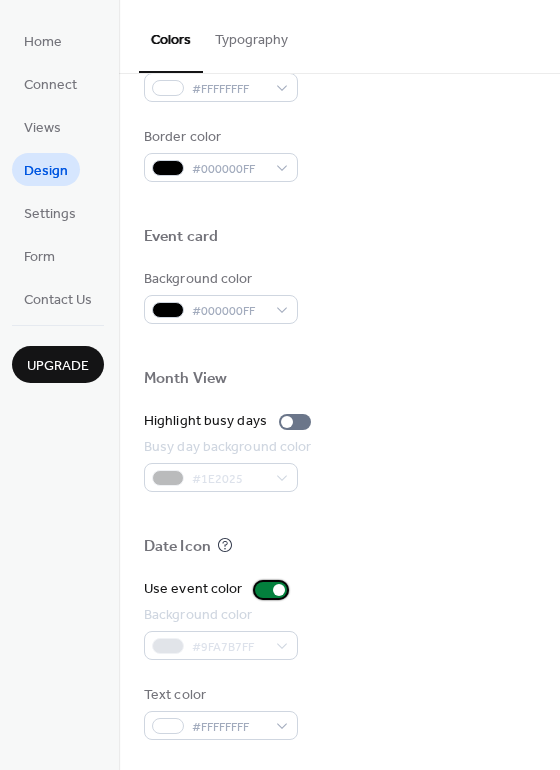click at bounding box center [271, 590] 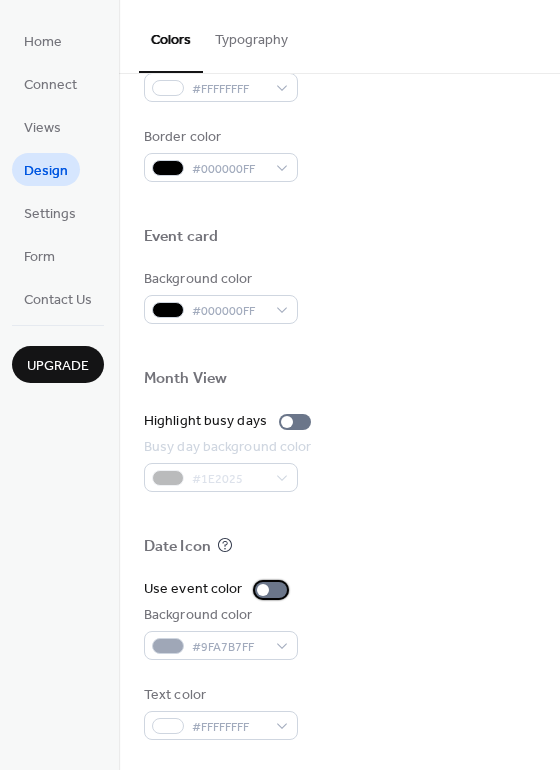 click at bounding box center (271, 590) 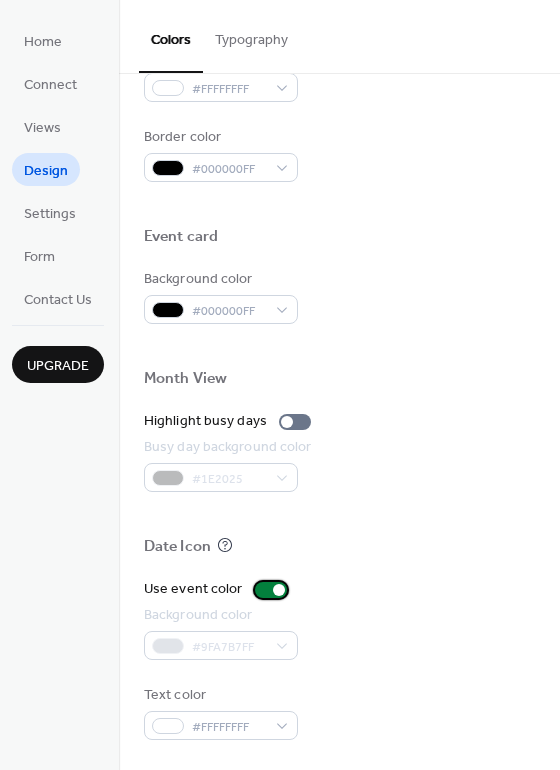 click at bounding box center [271, 590] 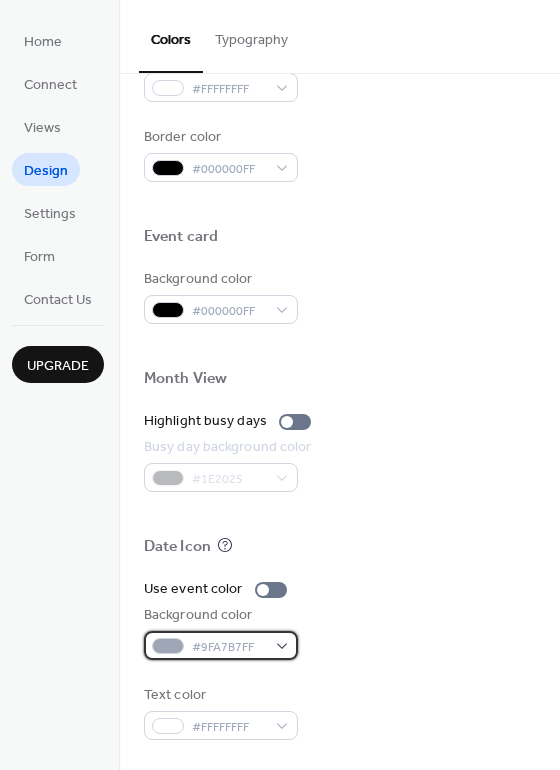 click on "#9FA7B7FF" at bounding box center (221, 645) 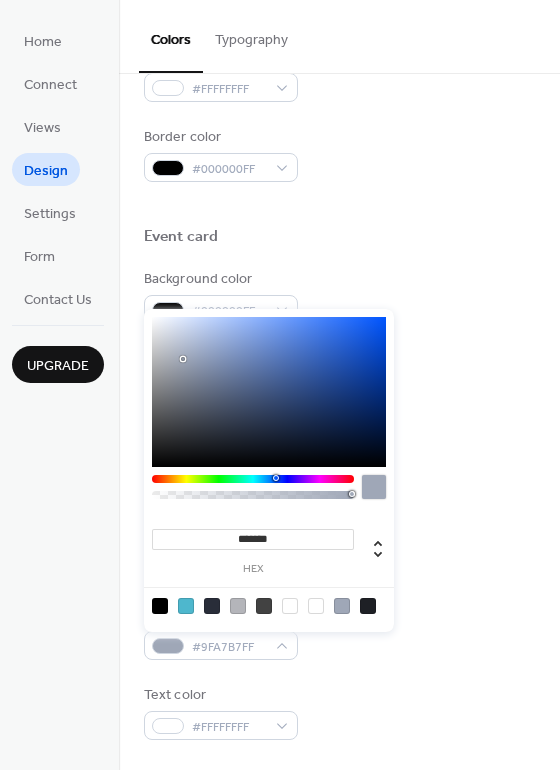 click at bounding box center (374, 487) 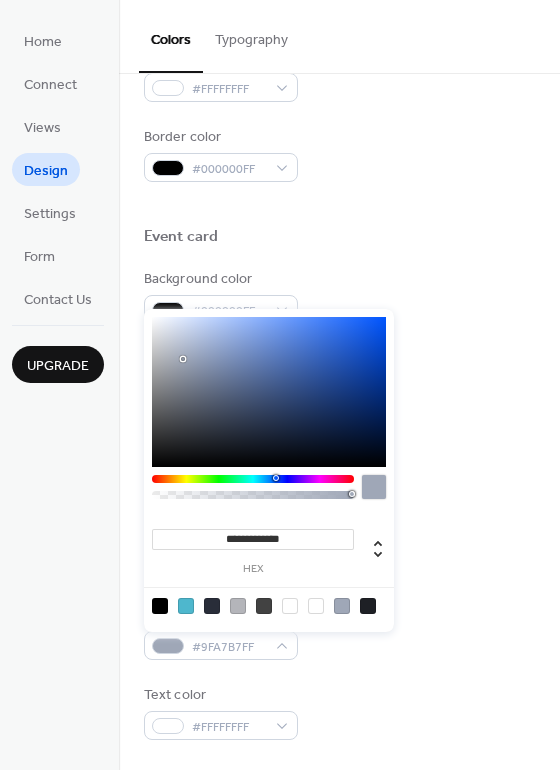 paste 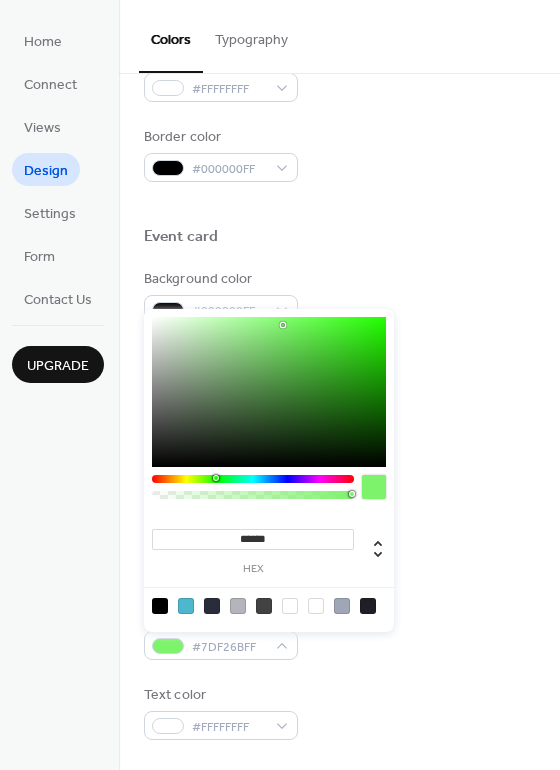 type on "******" 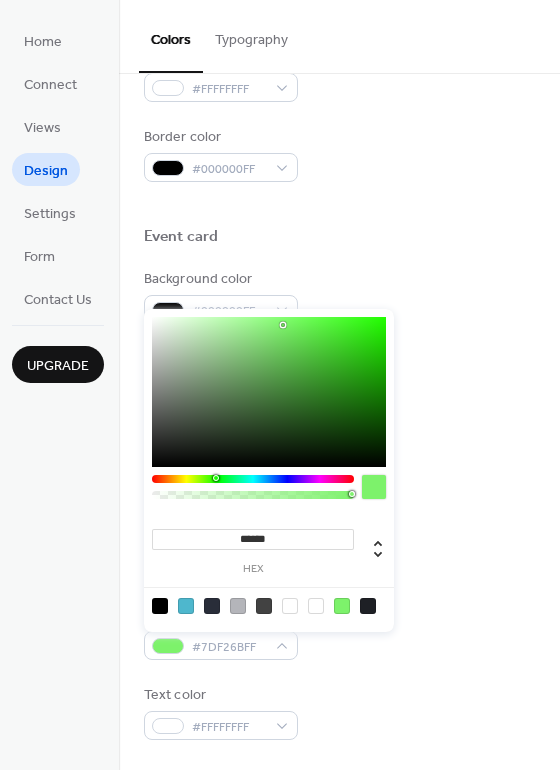 click at bounding box center [339, 514] 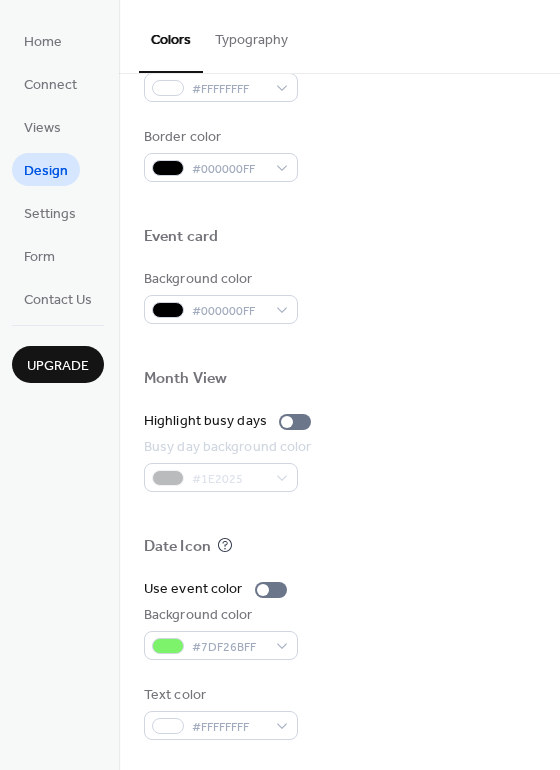 click at bounding box center [339, 514] 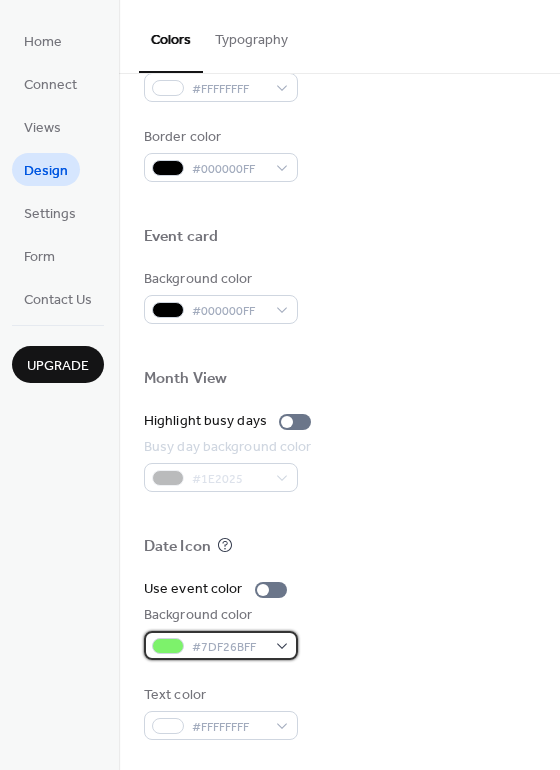 click on "#7DF26BFF" at bounding box center (229, 647) 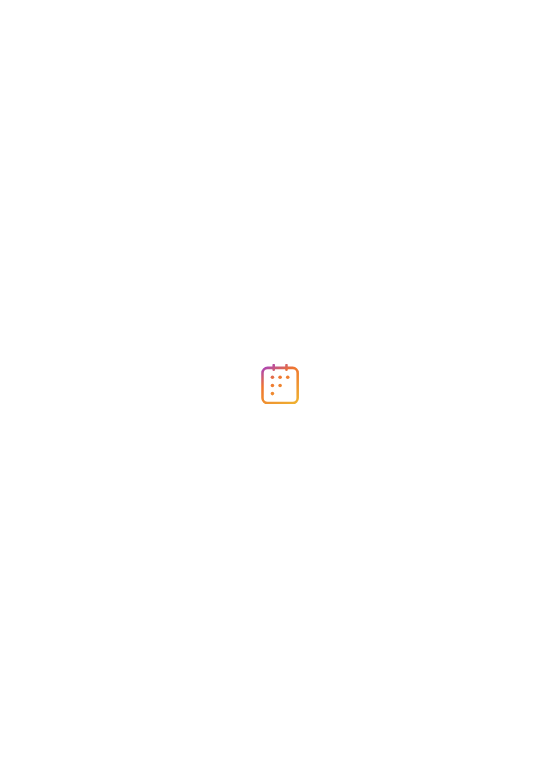 scroll, scrollTop: 0, scrollLeft: 0, axis: both 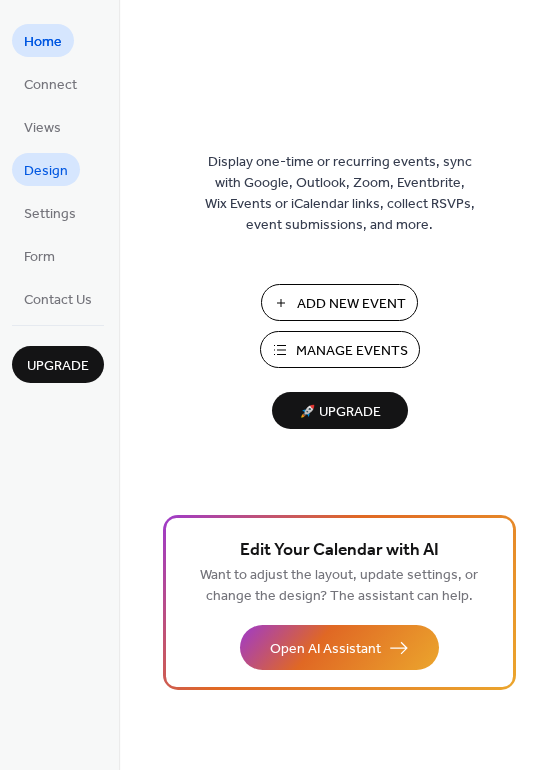 click on "Design" at bounding box center [46, 171] 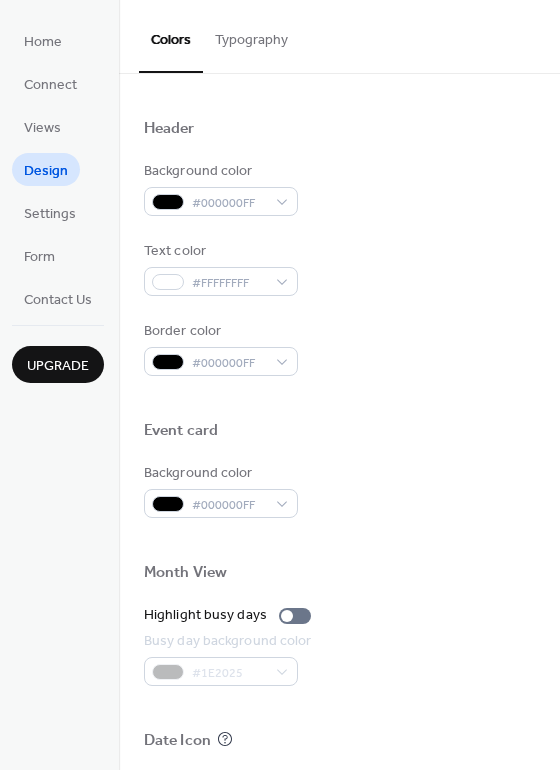 scroll, scrollTop: 856, scrollLeft: 0, axis: vertical 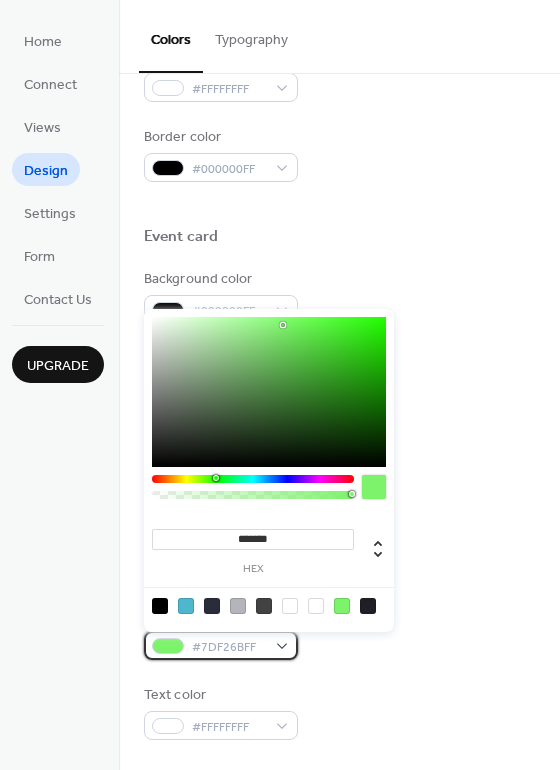 click on "#7DF26BFF" at bounding box center (221, 645) 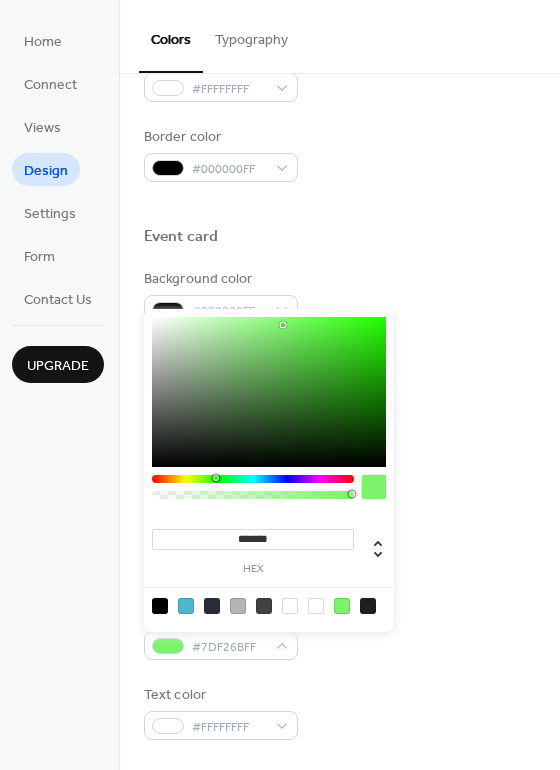 click on "*******" at bounding box center (253, 539) 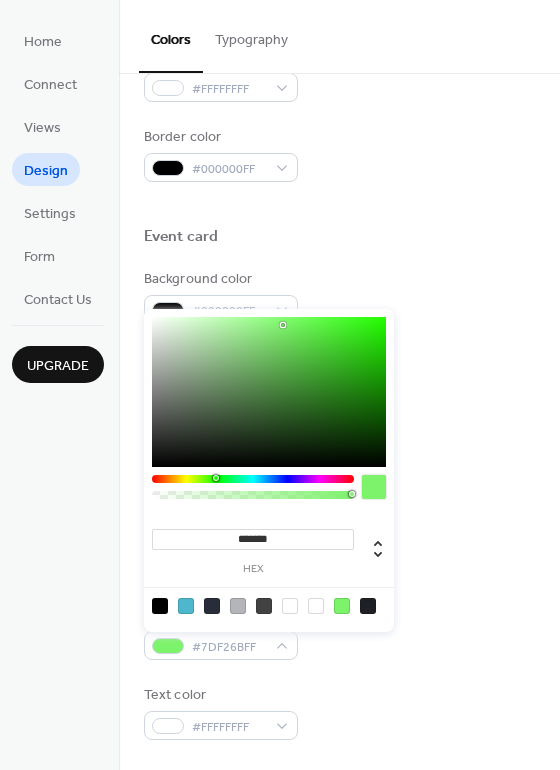 paste on "*******" 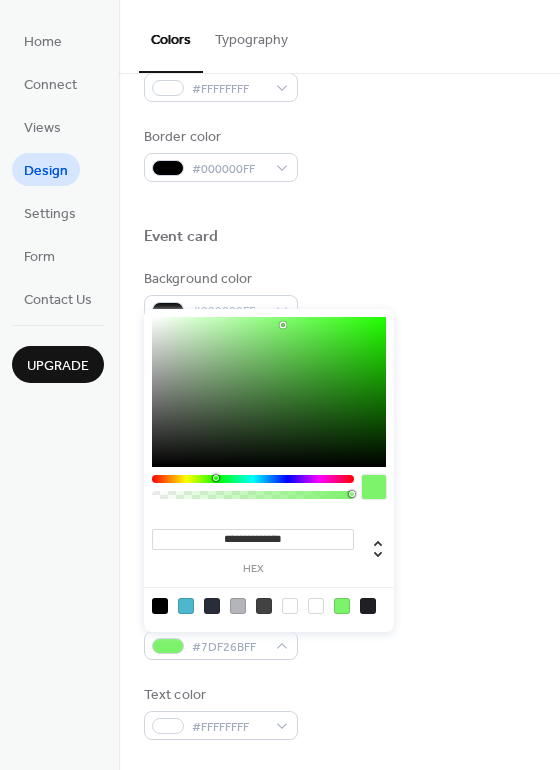 paste 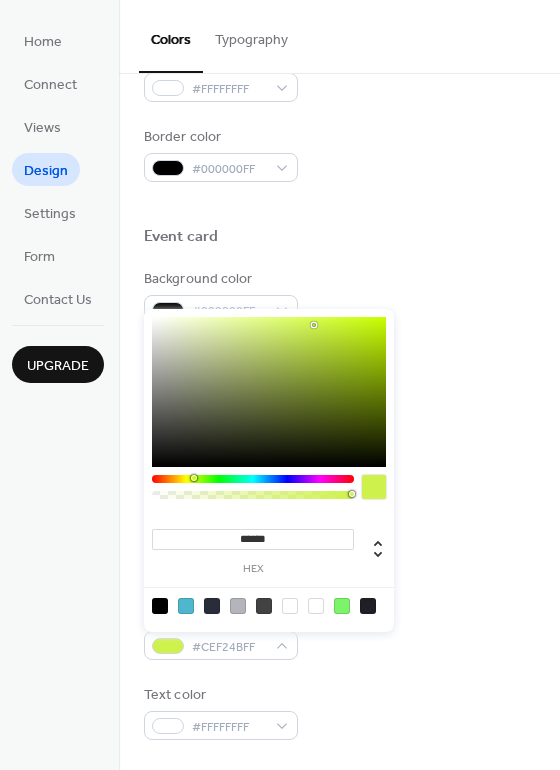 type on "******" 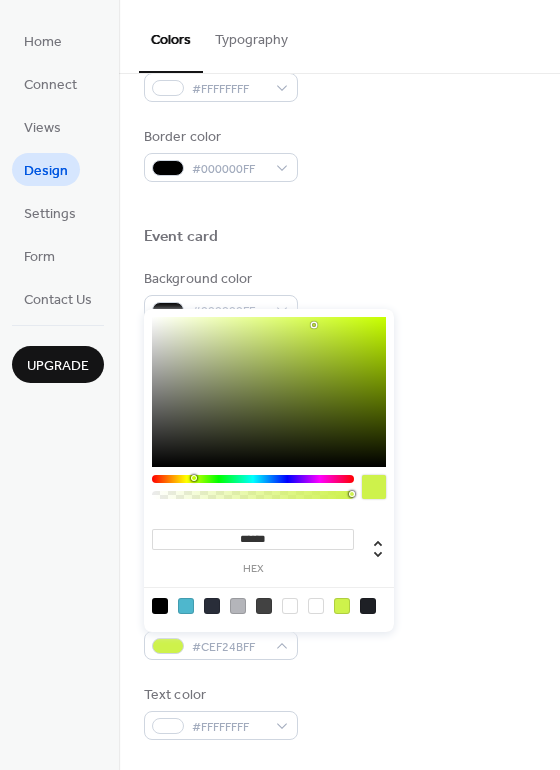 click on "Date Icon" at bounding box center [339, 550] 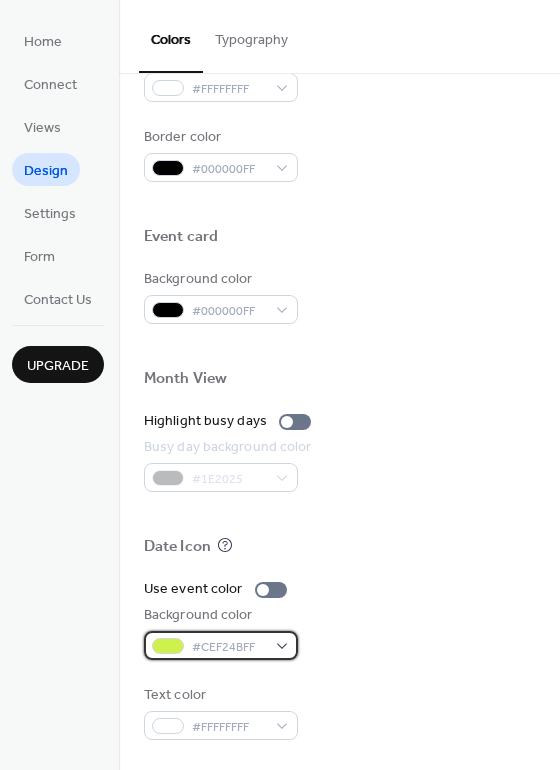click on "#CEF24BFF" at bounding box center [221, 645] 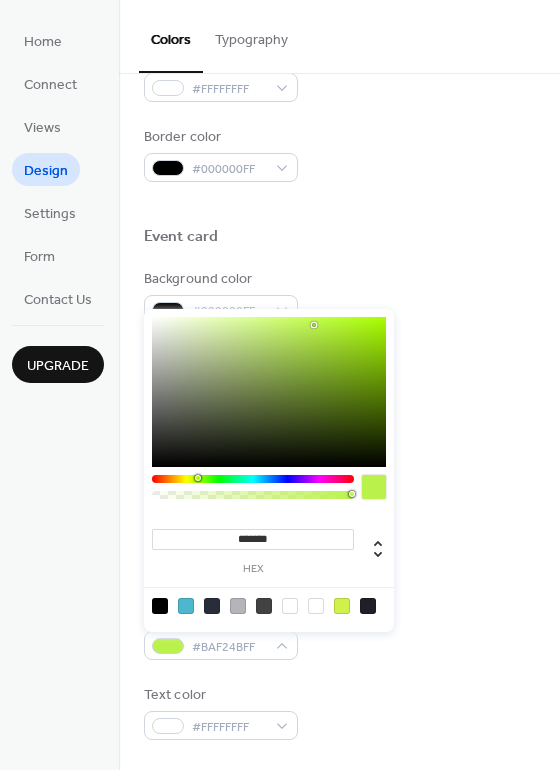 type on "*******" 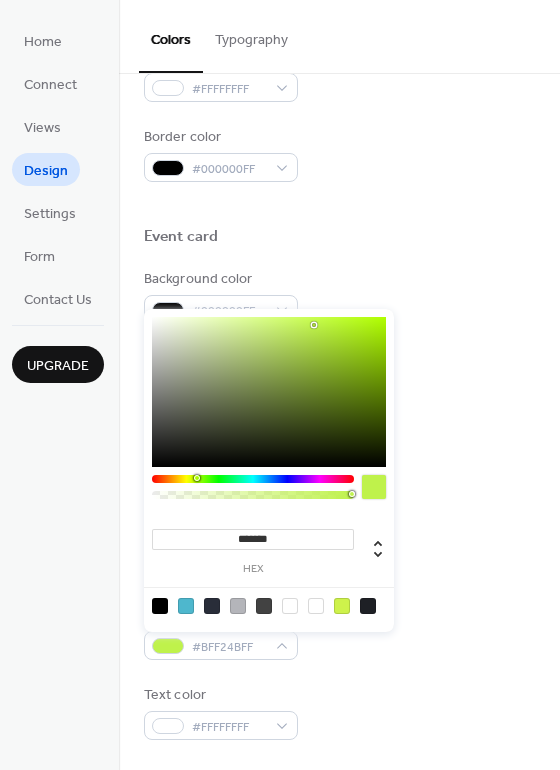 click on "Date Icon" at bounding box center [339, 550] 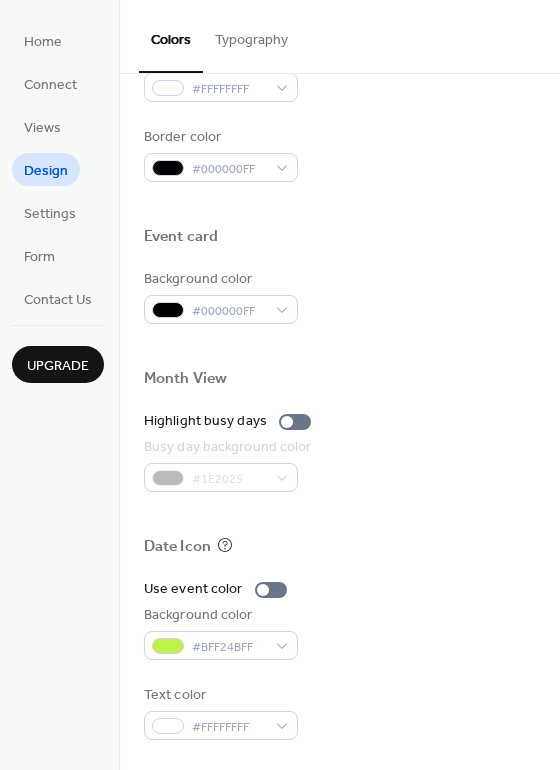 click on "Date Icon" at bounding box center [339, 550] 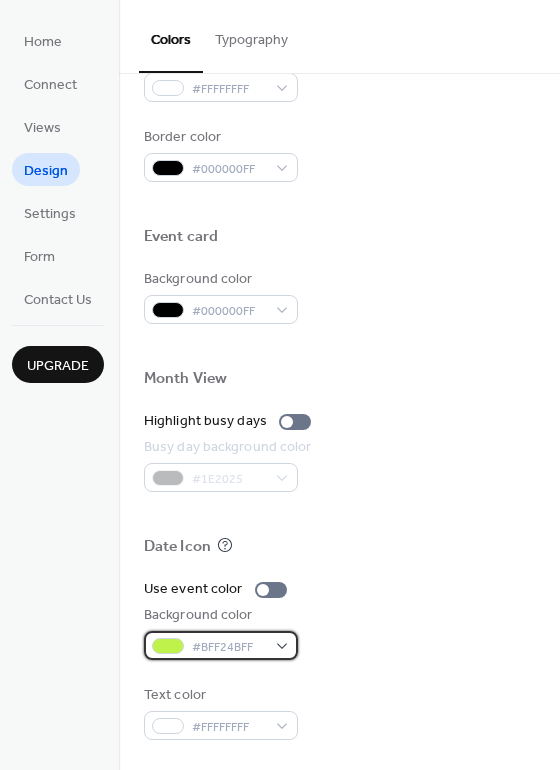 click on "#BFF24BFF" at bounding box center [221, 645] 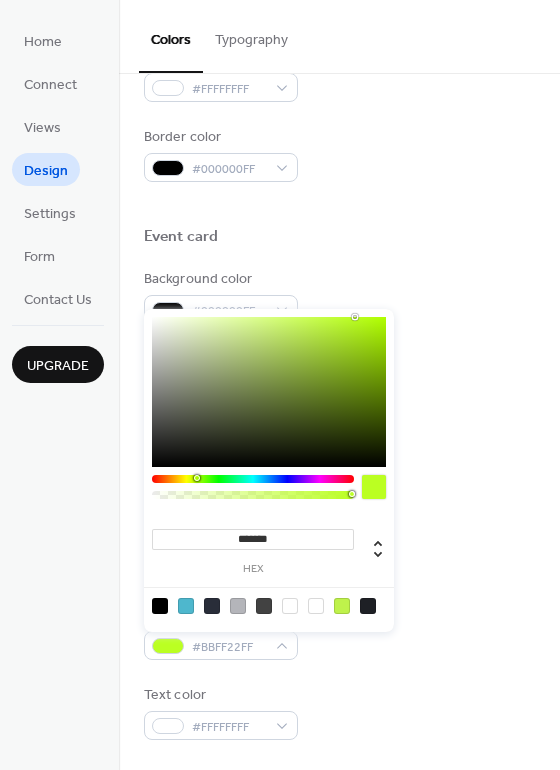 type on "*******" 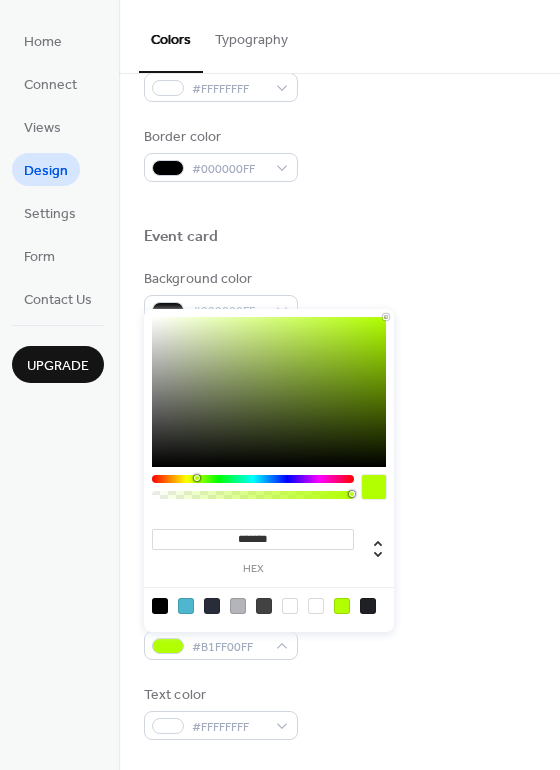 drag, startPoint x: 311, startPoint y: 321, endPoint x: 392, endPoint y: 283, distance: 89.470665 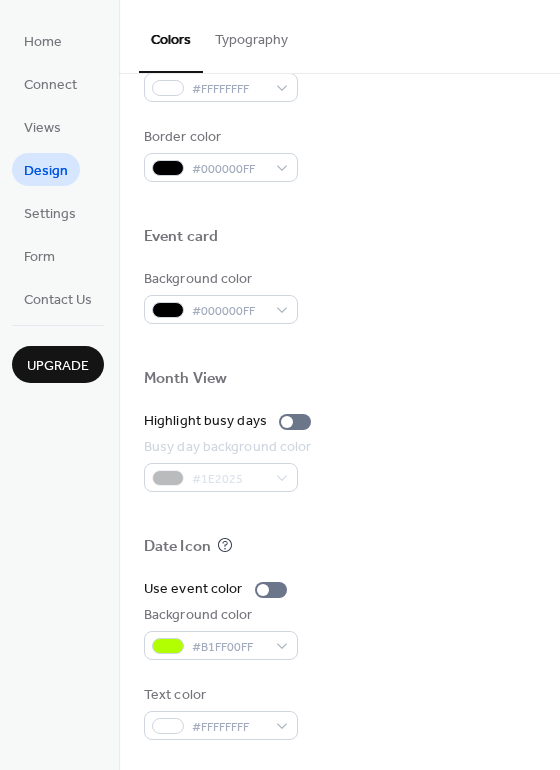 click on "Highlight busy days" at bounding box center (339, 421) 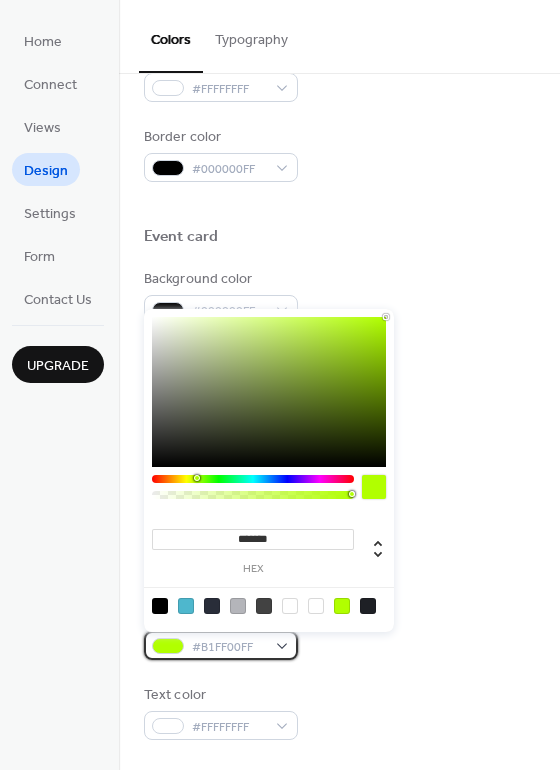 click on "#B1FF00FF" at bounding box center (221, 645) 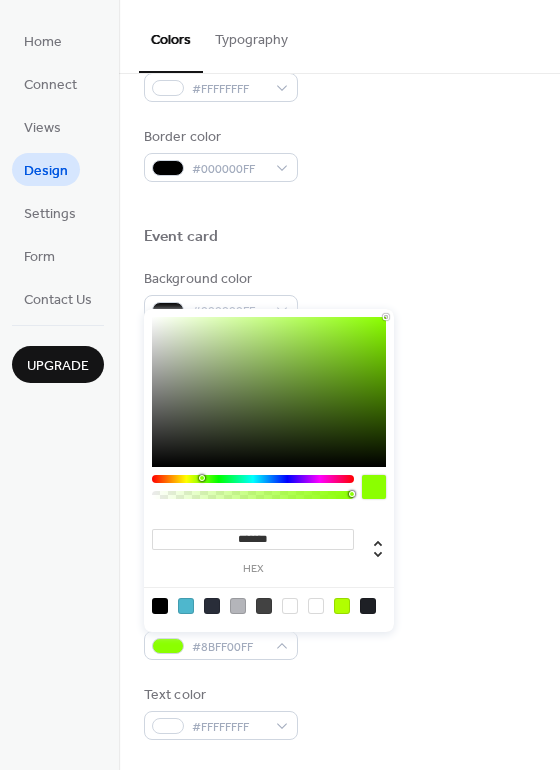 click at bounding box center [202, 478] 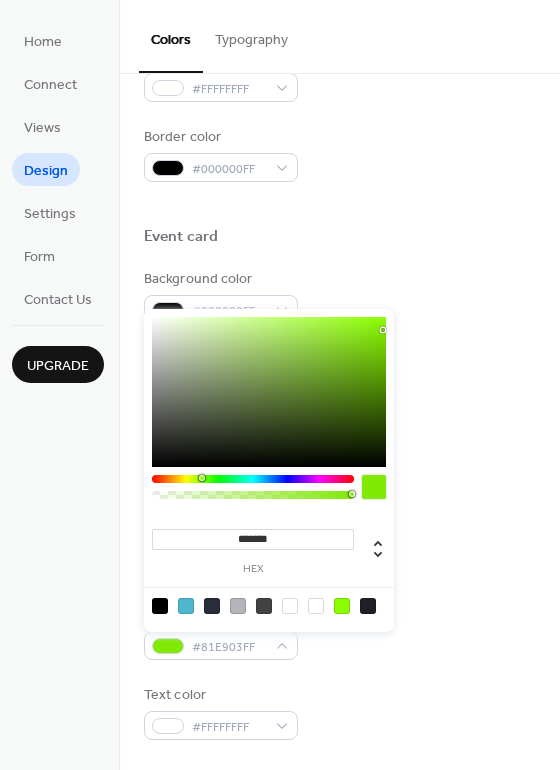 click at bounding box center [269, 392] 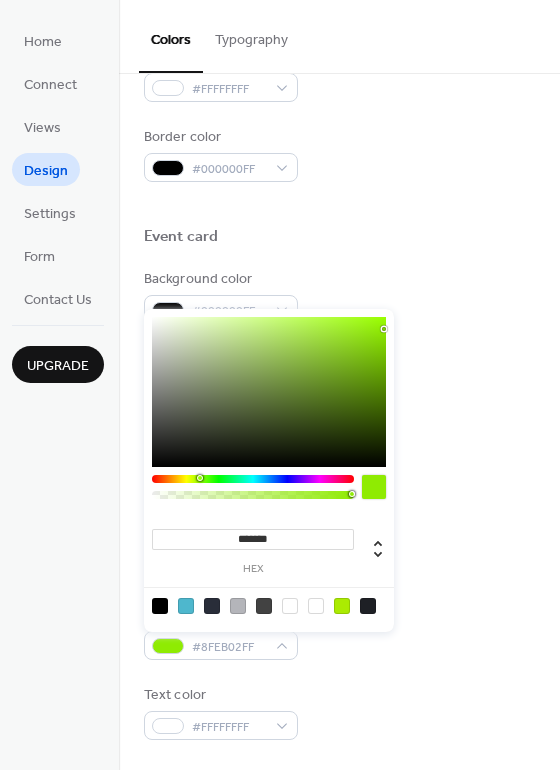 type on "*******" 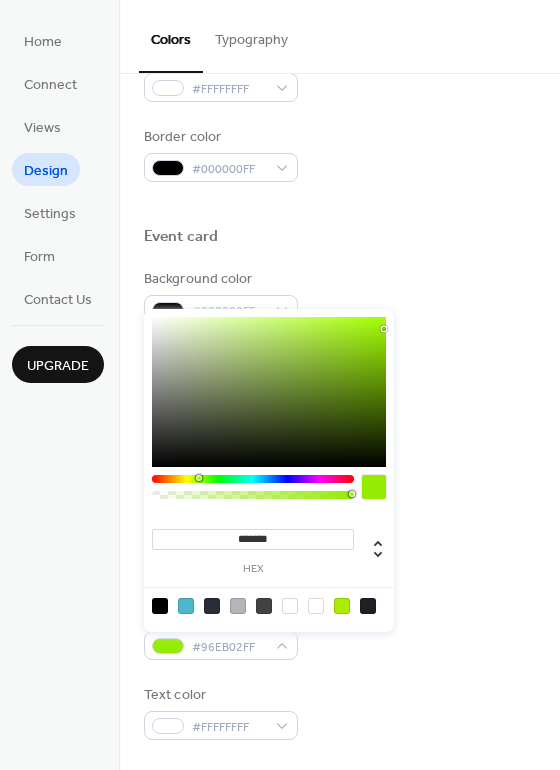 click at bounding box center [199, 478] 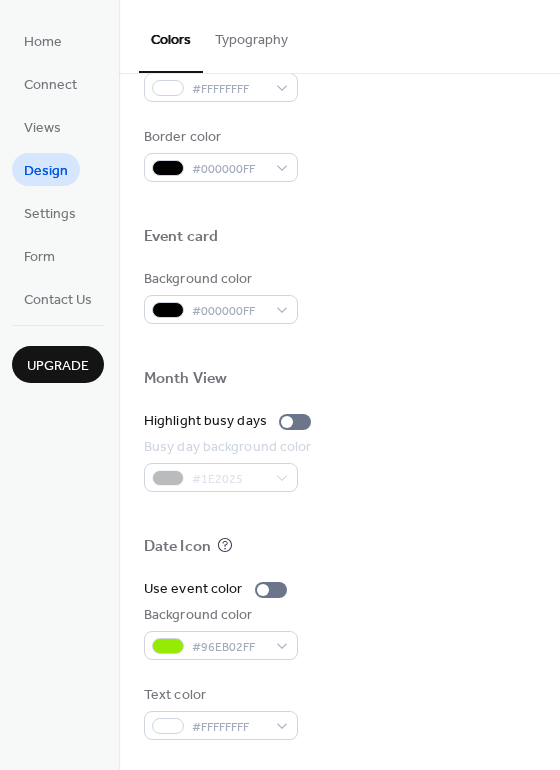 click on "Busy day background color #1E2025" at bounding box center [339, 464] 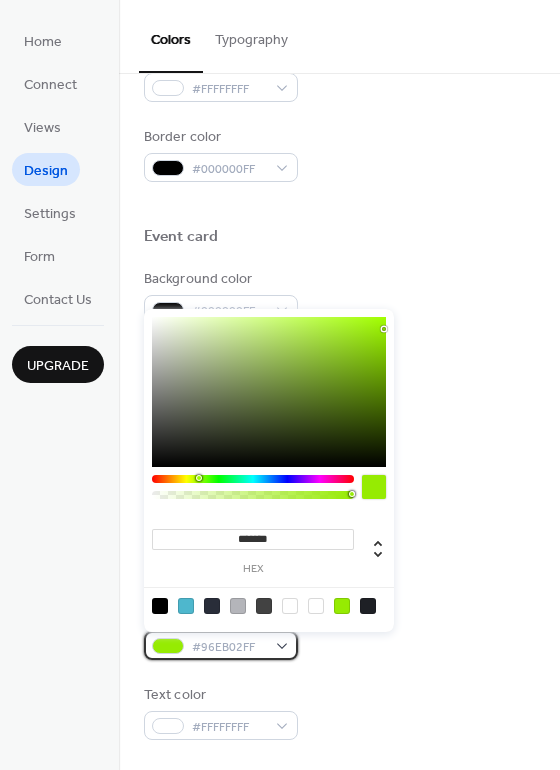 click on "#96EB02FF" at bounding box center [221, 645] 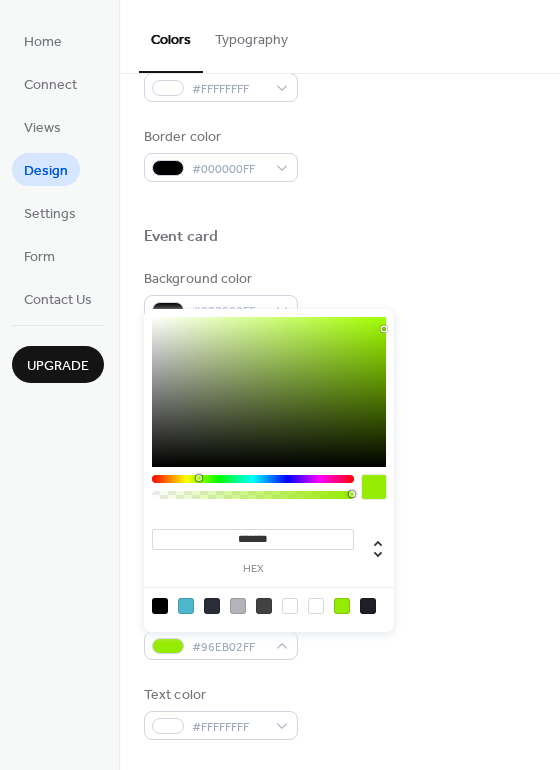 click on "*******" at bounding box center [253, 539] 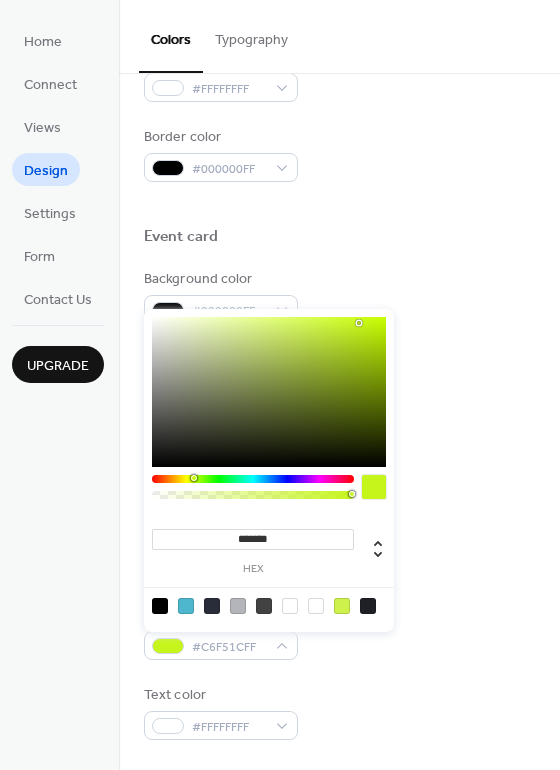 type on "*******" 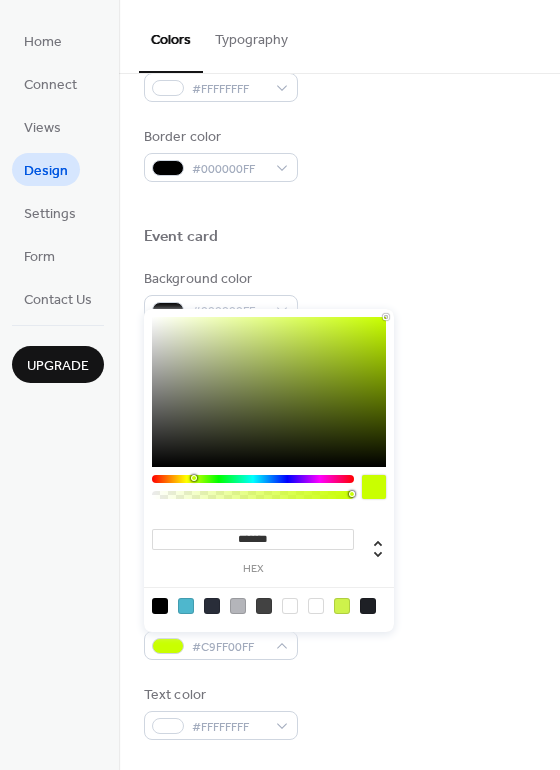drag, startPoint x: 359, startPoint y: 323, endPoint x: 438, endPoint y: 263, distance: 99.20181 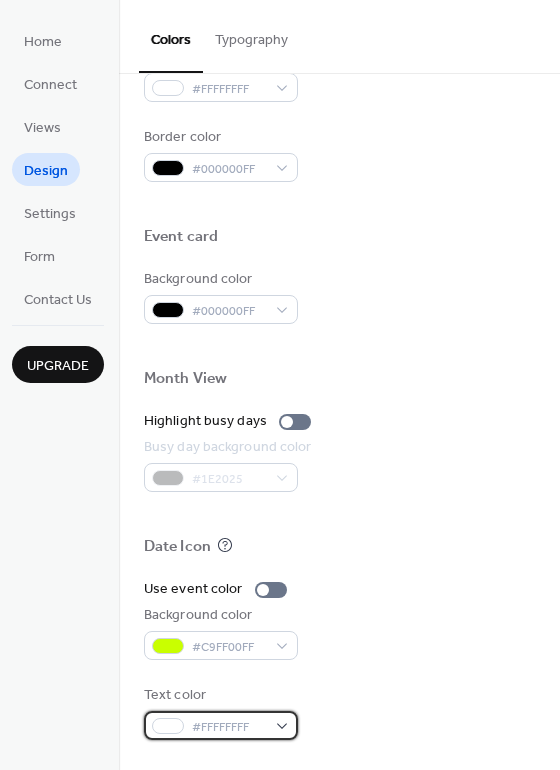 click on "#FFFFFFFF" at bounding box center [229, 727] 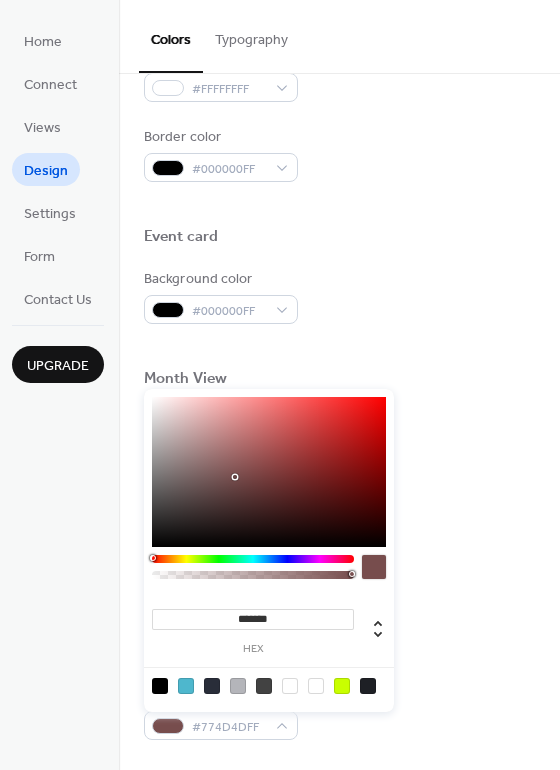 type on "*******" 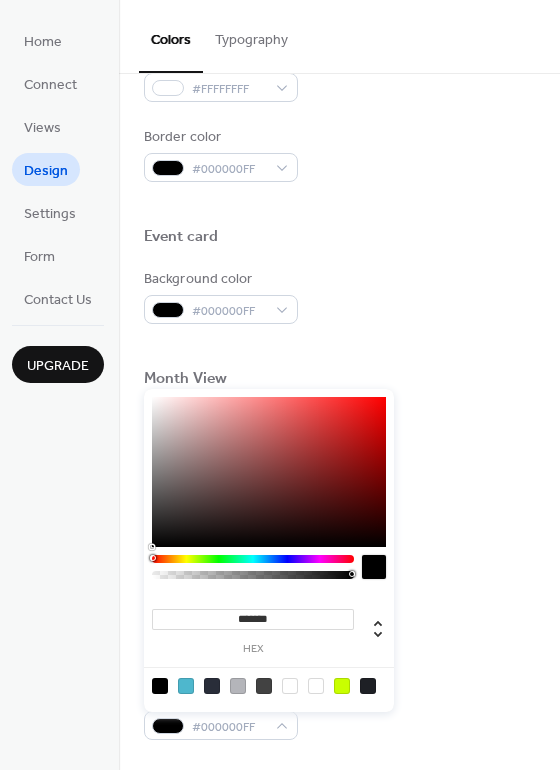 drag, startPoint x: 235, startPoint y: 477, endPoint x: 29, endPoint y: 624, distance: 253.07114 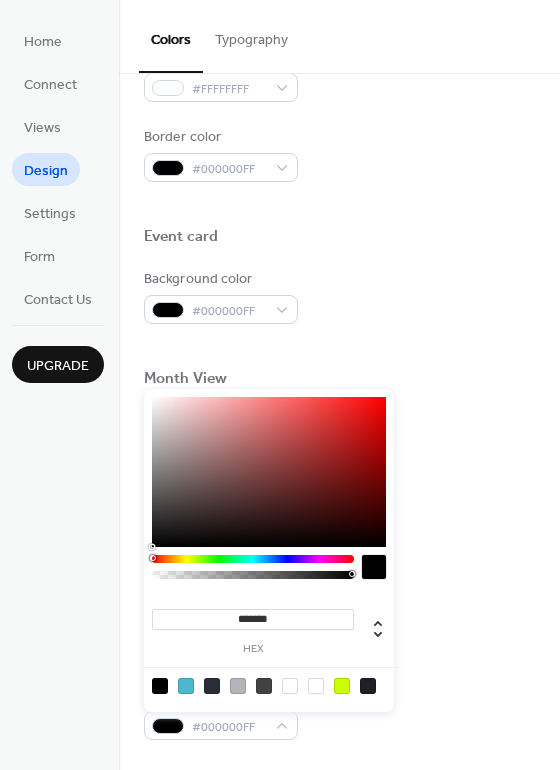 click at bounding box center (339, 571) 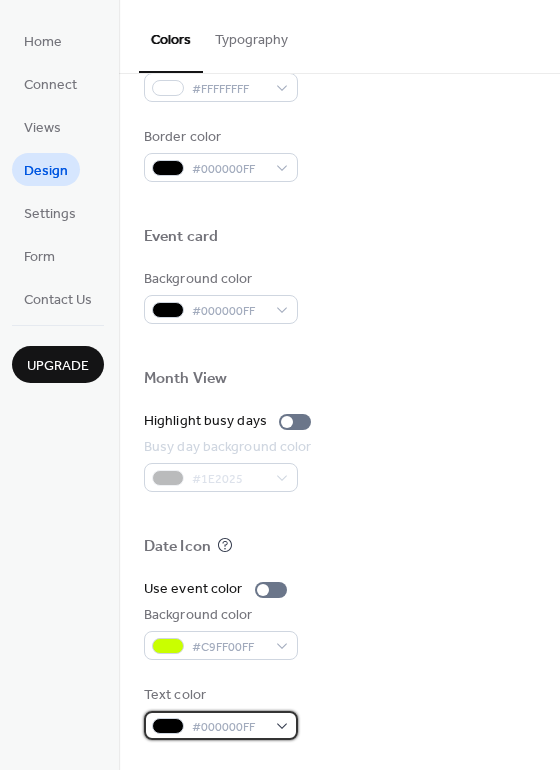 click on "#000000FF" at bounding box center [221, 725] 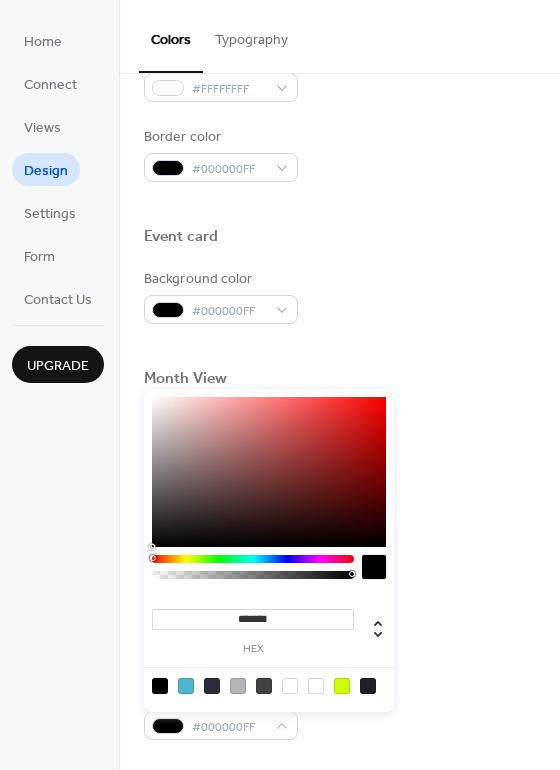click at bounding box center (212, 686) 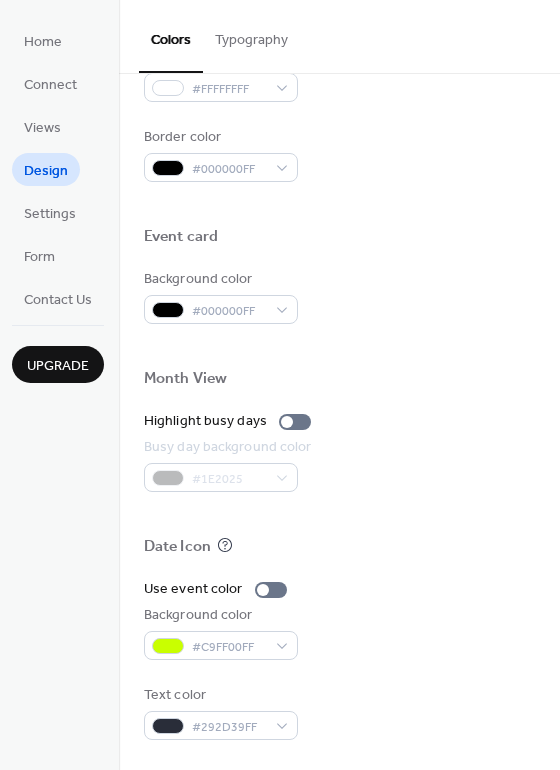 click on "Use event color" at bounding box center [339, 589] 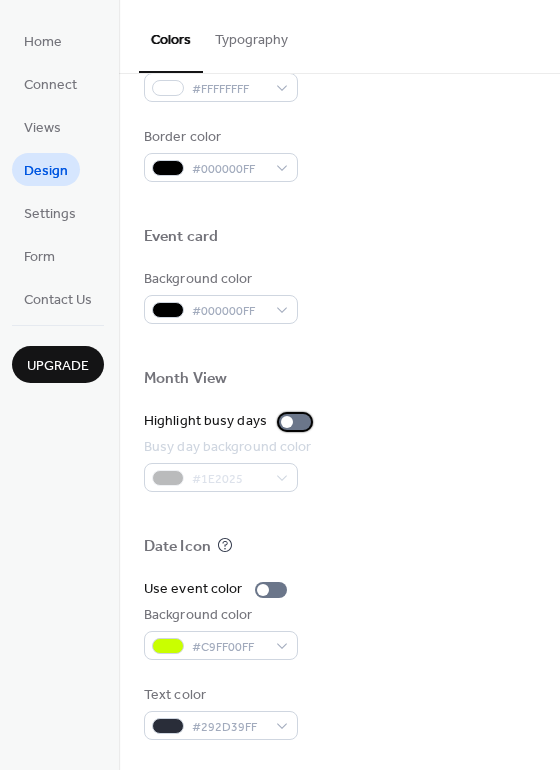 click at bounding box center [295, 422] 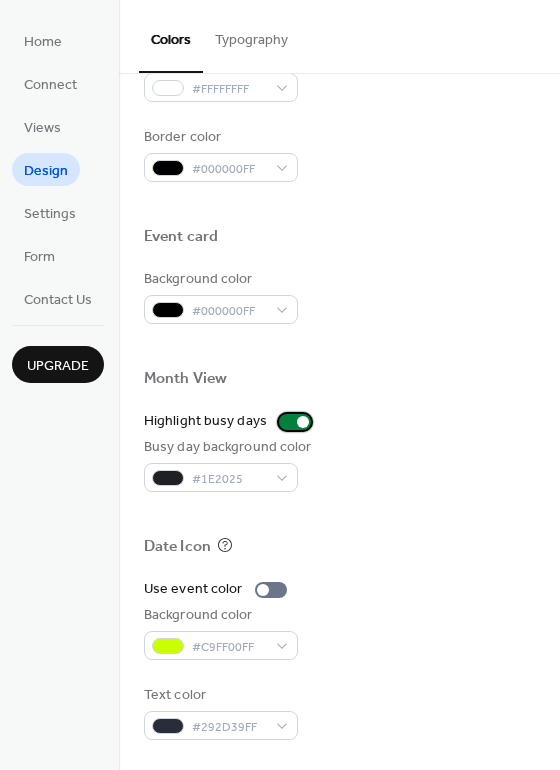 click at bounding box center [303, 422] 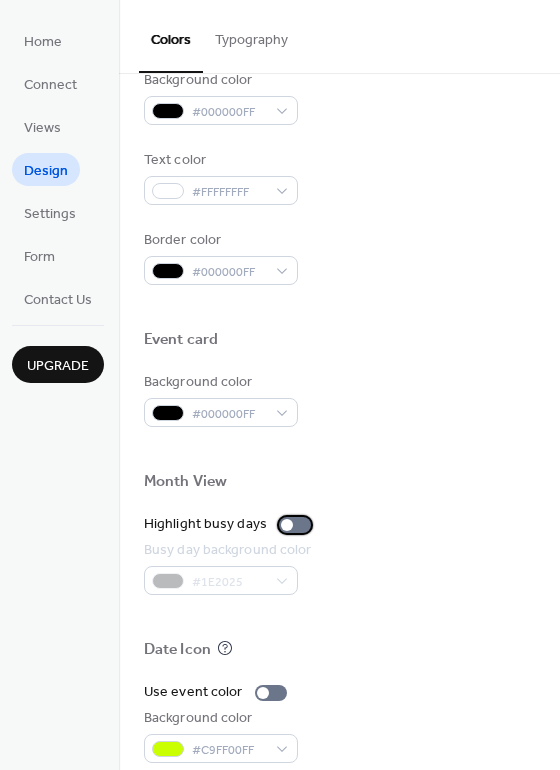 scroll, scrollTop: 751, scrollLeft: 0, axis: vertical 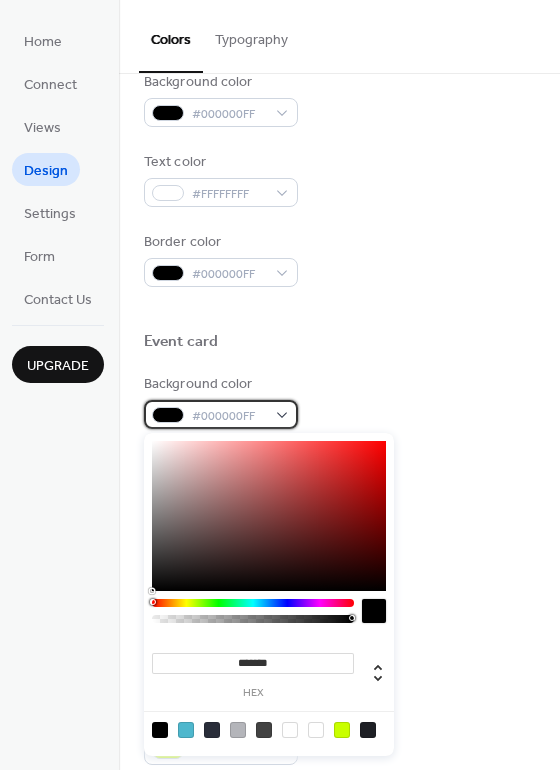 click on "#000000FF" at bounding box center [221, 414] 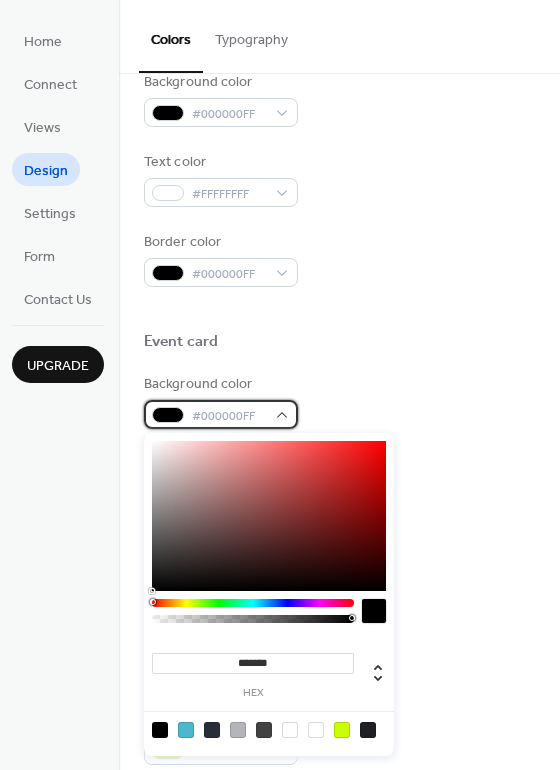 click on "#000000FF" at bounding box center (221, 414) 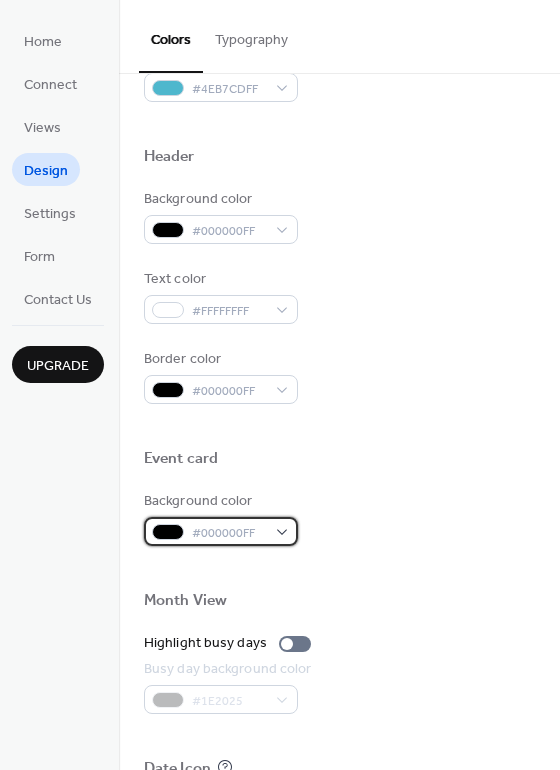 scroll, scrollTop: 620, scrollLeft: 0, axis: vertical 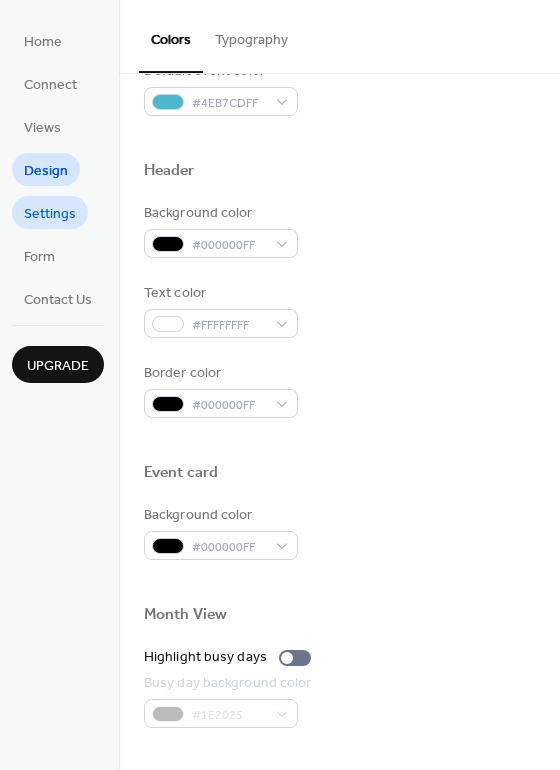 click on "Settings" at bounding box center (50, 212) 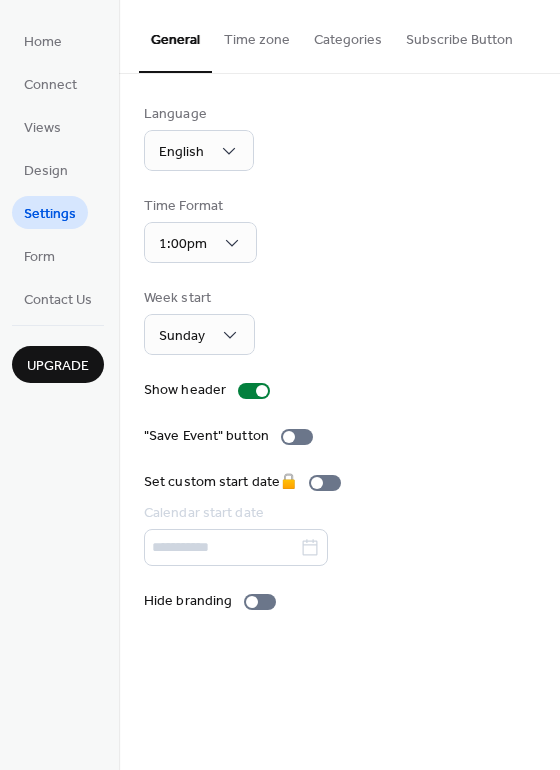 click on "Time zone" at bounding box center [257, 35] 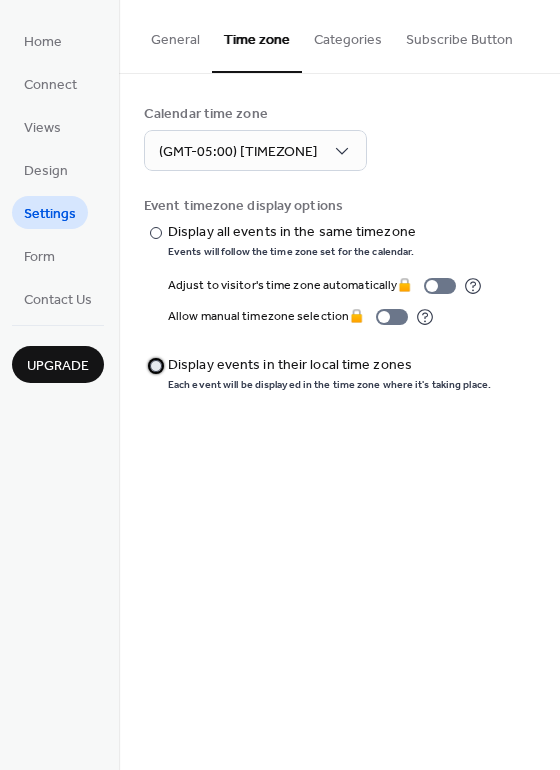 click on "Display events in their local time zones" at bounding box center (327, 365) 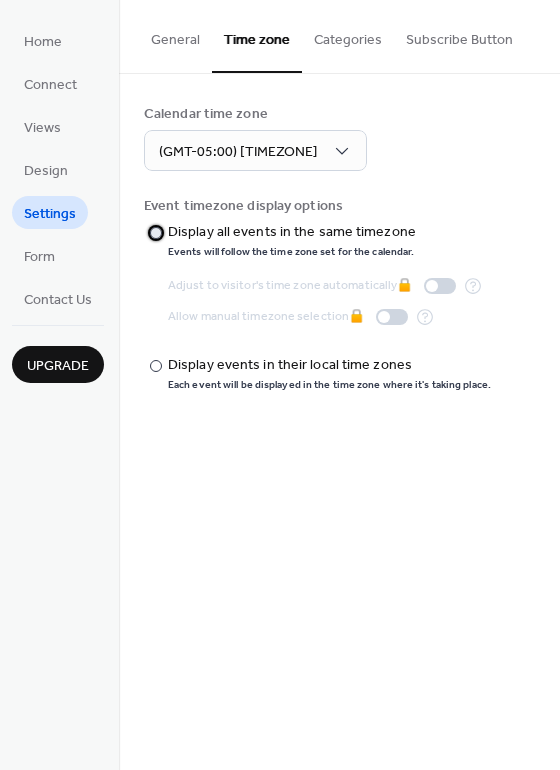 click on "Display all events in the same timezone" at bounding box center (292, 232) 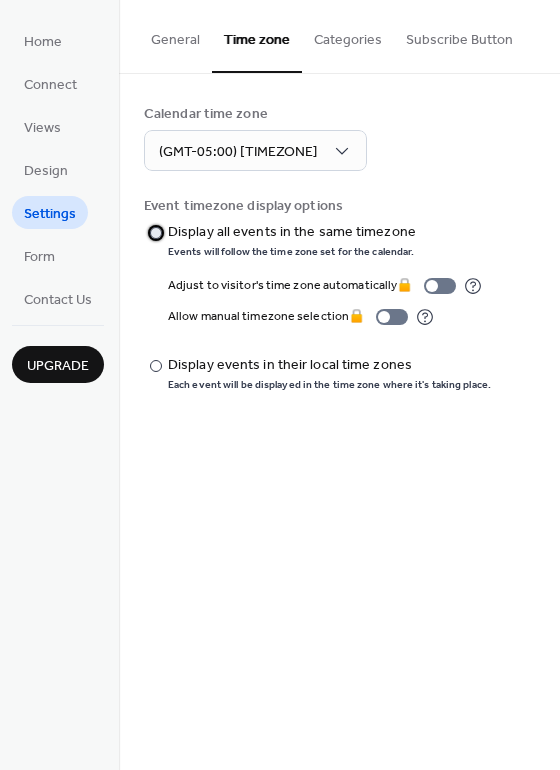 click on "Display all events in the same timezone" at bounding box center [292, 232] 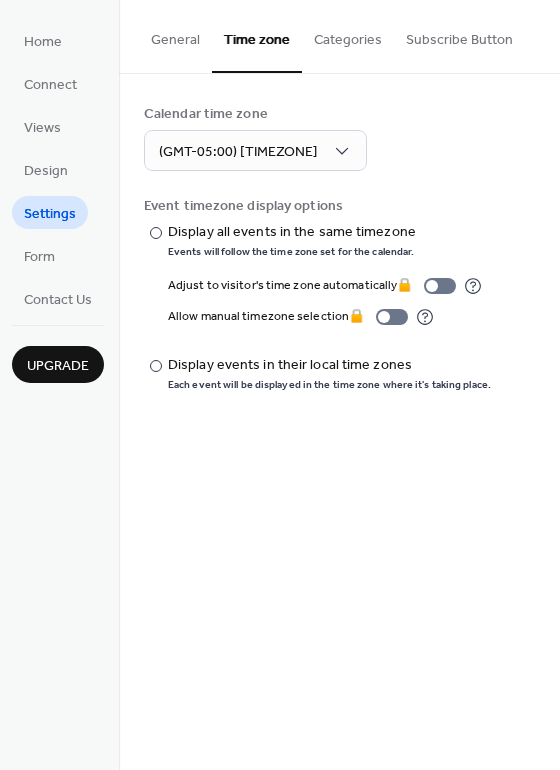 click on "Categories" at bounding box center [348, 35] 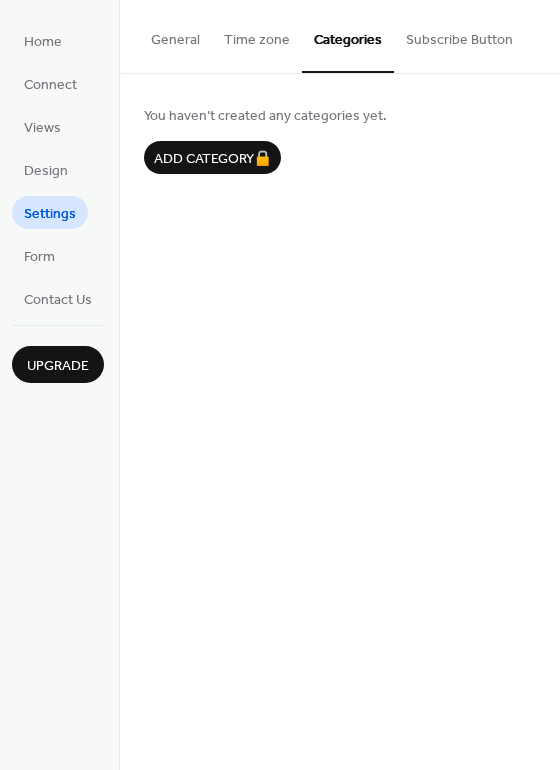 click on "Subscribe Button" at bounding box center [459, 35] 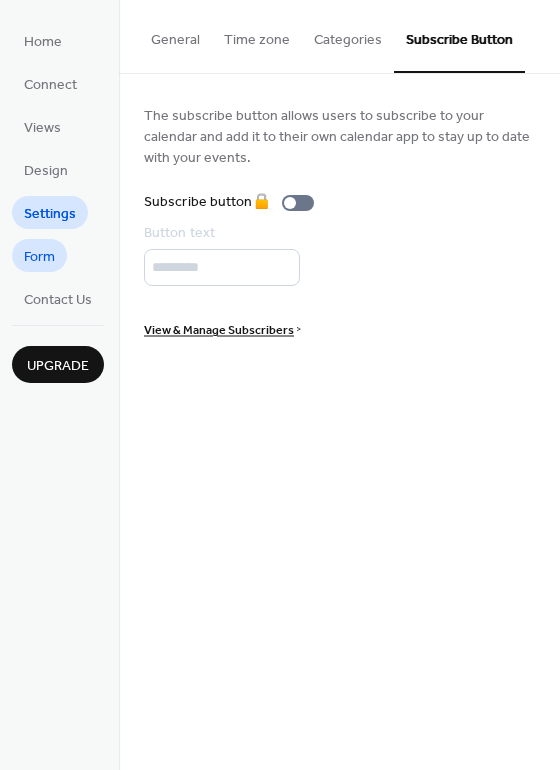 click on "Form" at bounding box center [39, 255] 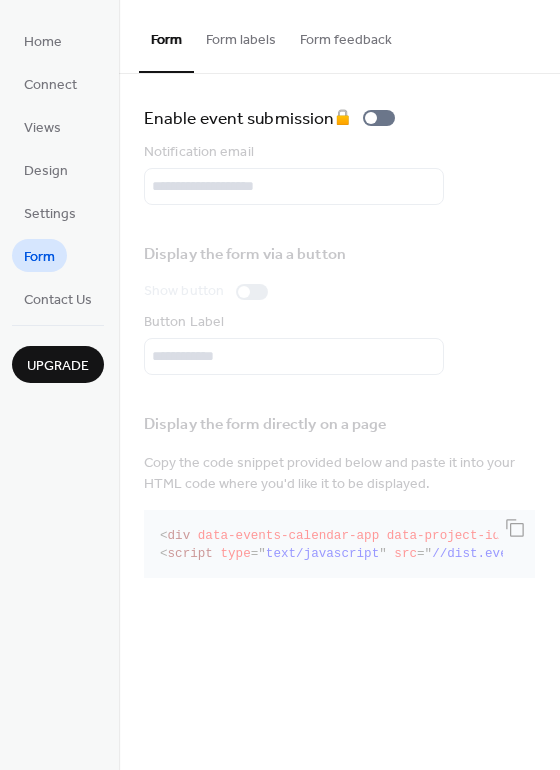 click on "Form labels" at bounding box center (241, 35) 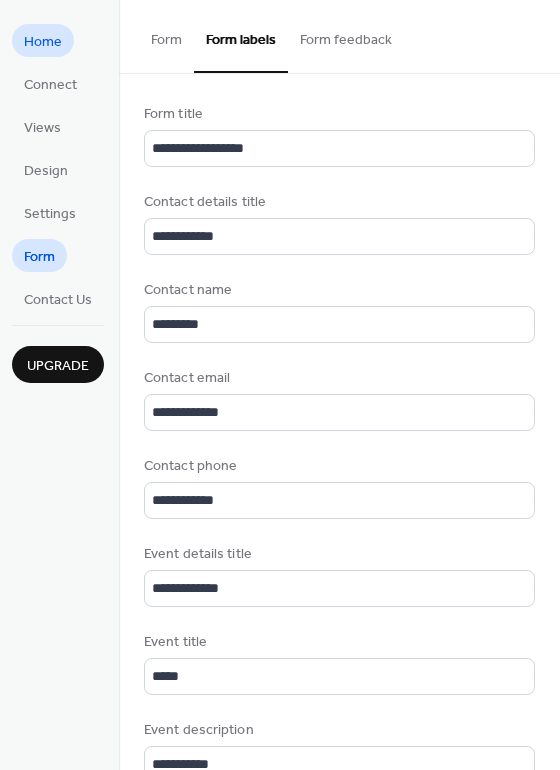 click on "Home" at bounding box center [43, 42] 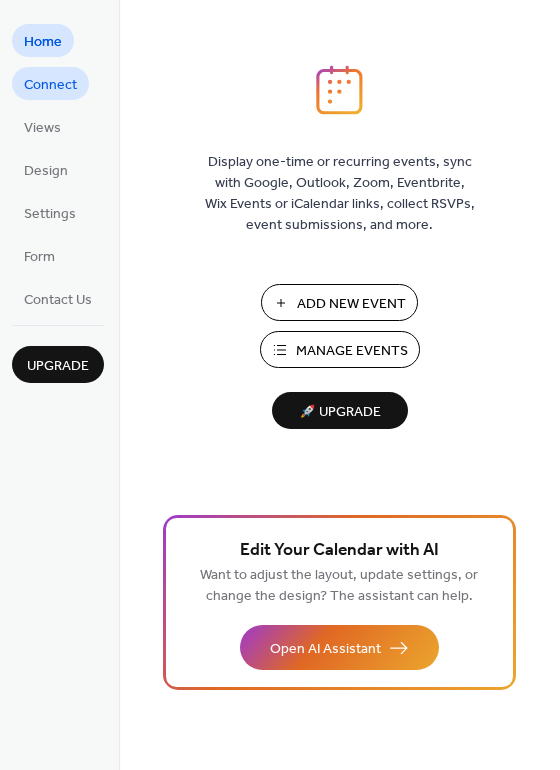 click on "Connect" at bounding box center (50, 85) 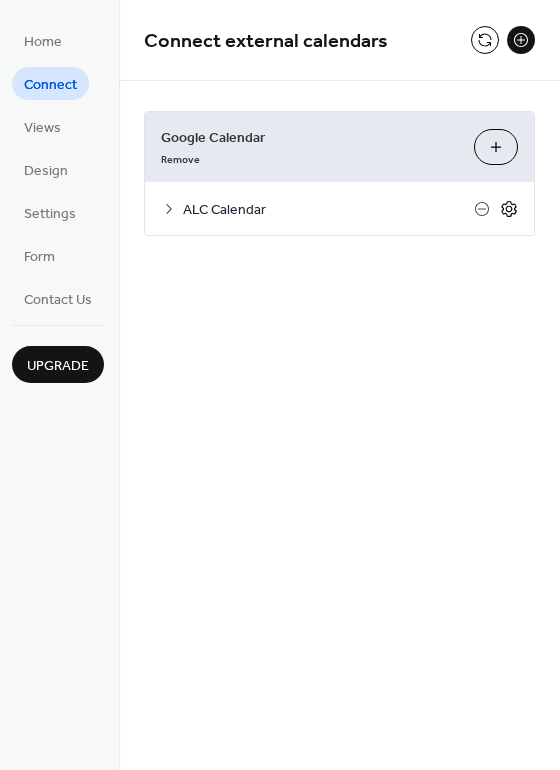click 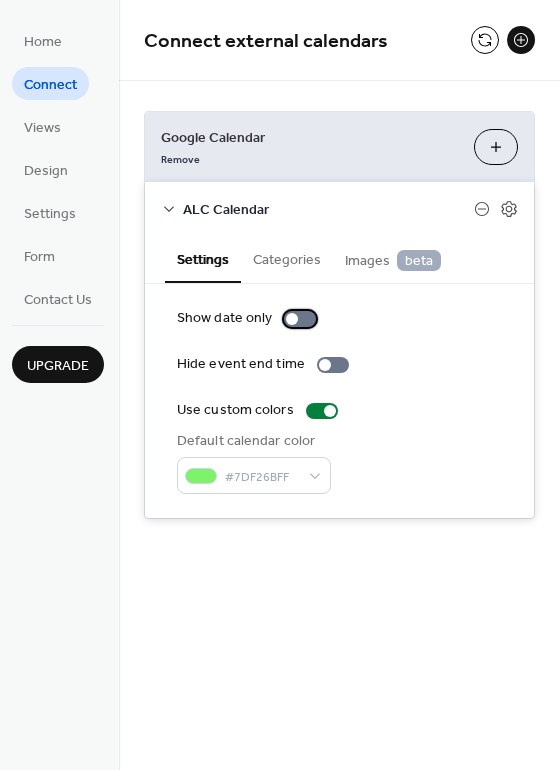 click at bounding box center (300, 319) 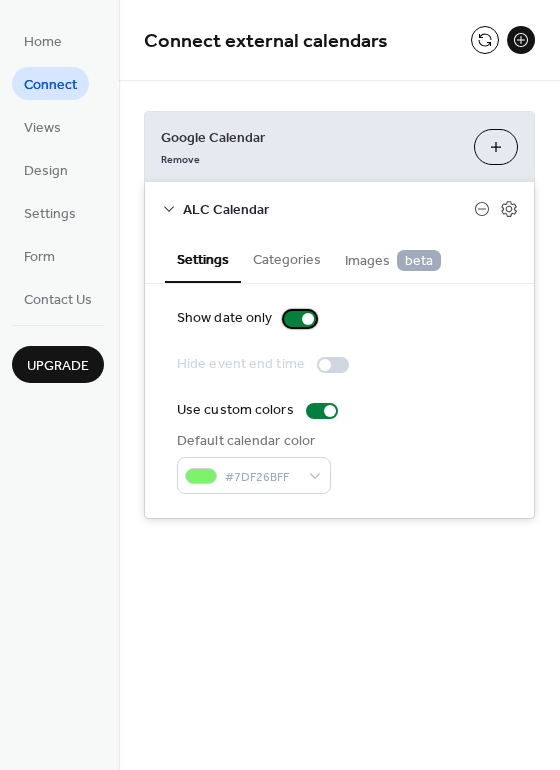 click at bounding box center [308, 319] 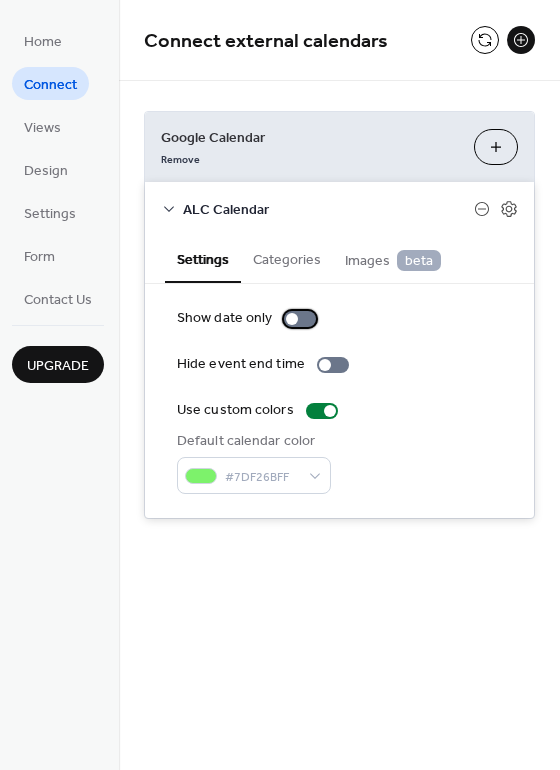 click at bounding box center [300, 319] 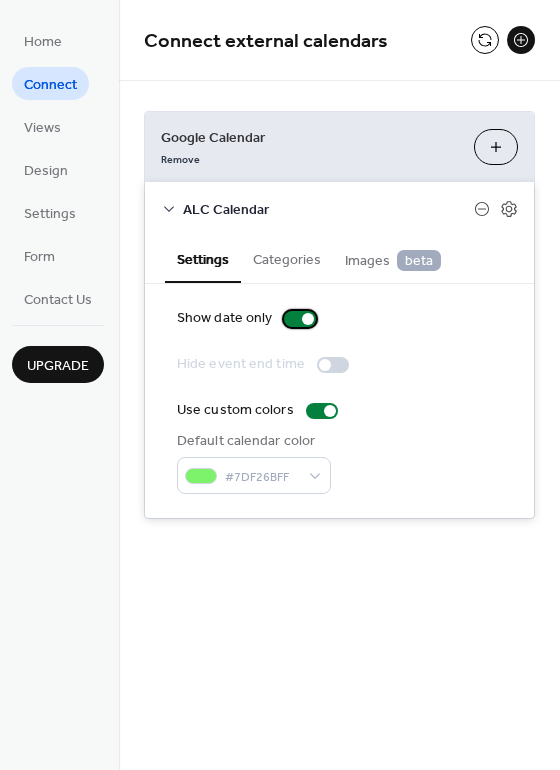click at bounding box center (300, 319) 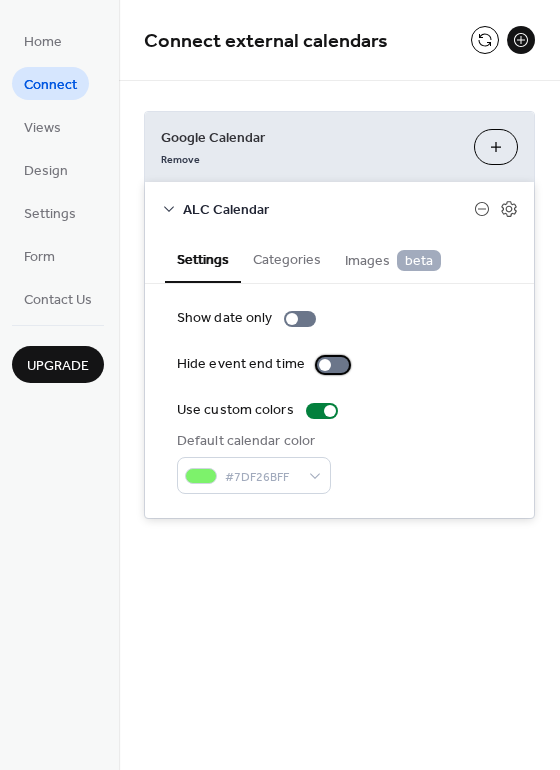 click at bounding box center (333, 365) 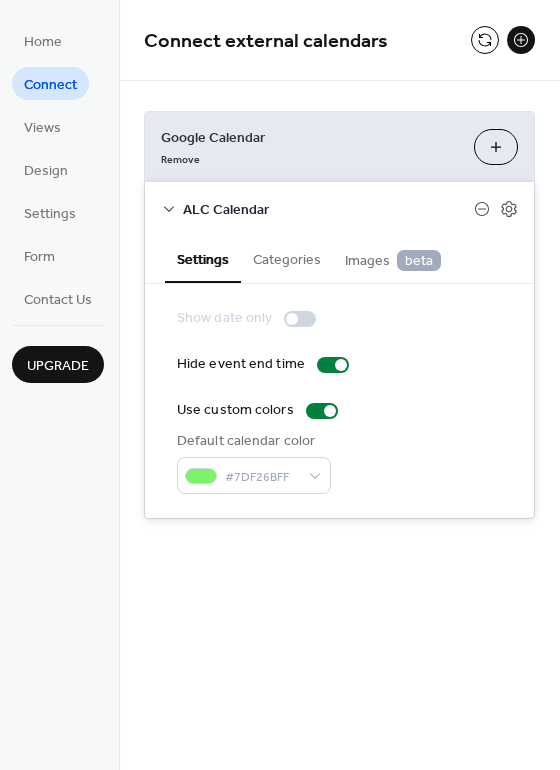 click on "Categories" at bounding box center (287, 258) 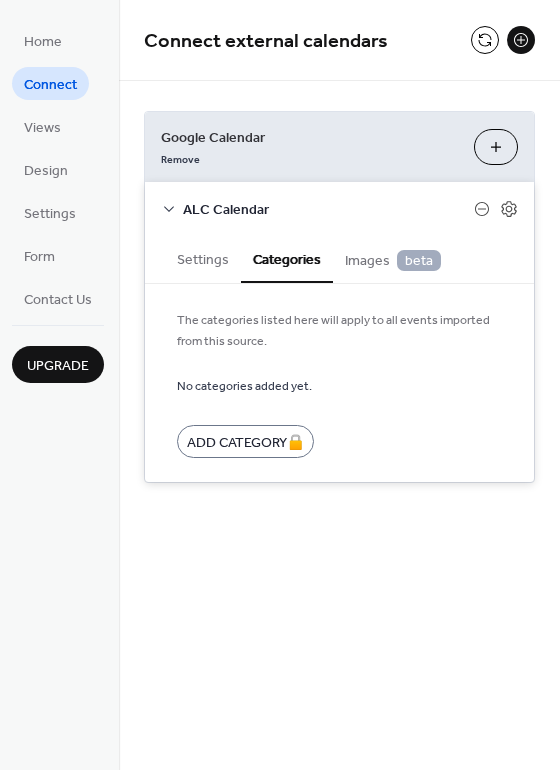 click on "Images   beta" at bounding box center [393, 261] 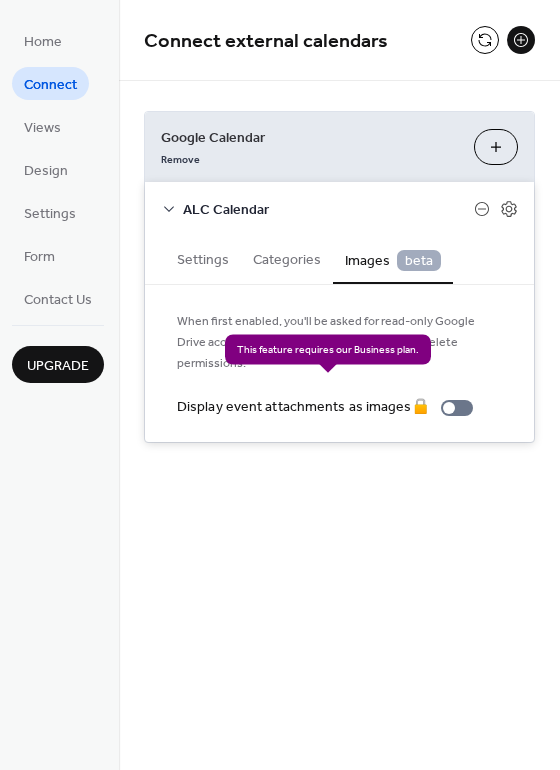 type 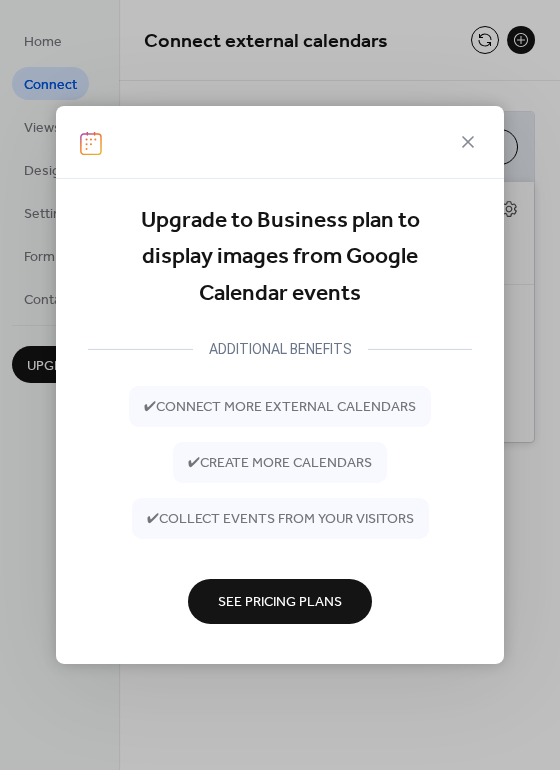 click on "✔  connect more external calendars ✔  create more calendars ✔  collect events from your visitors" at bounding box center (280, 462) 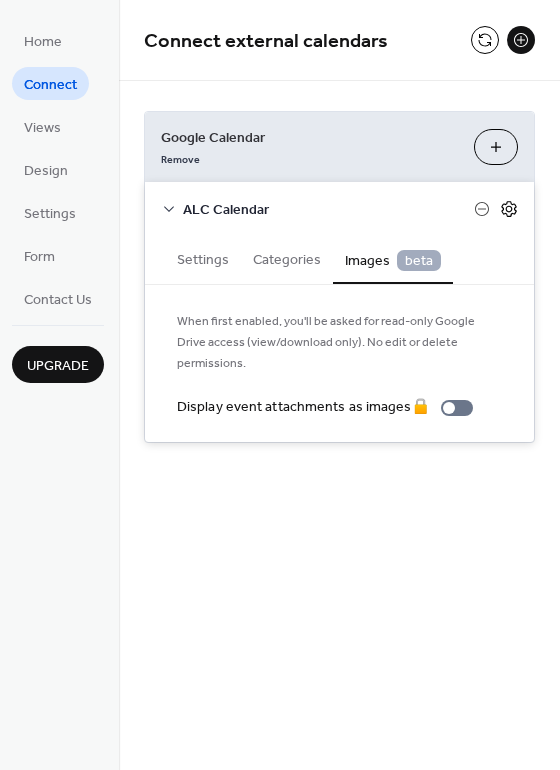 click 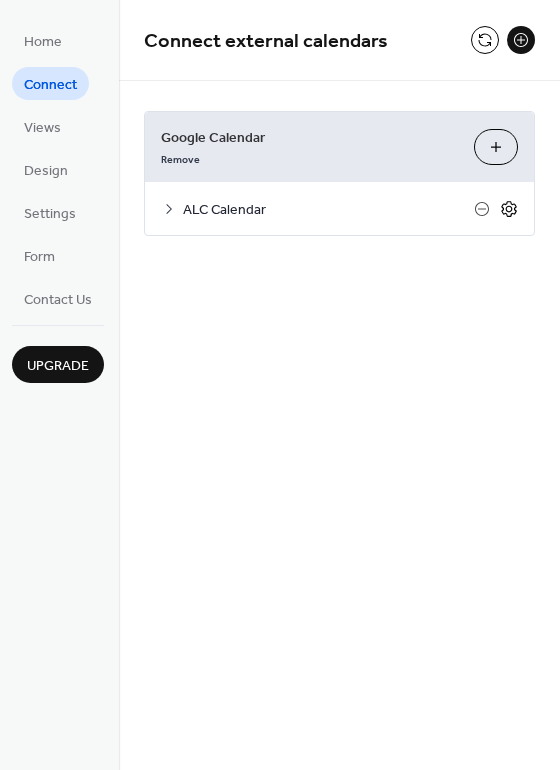 click 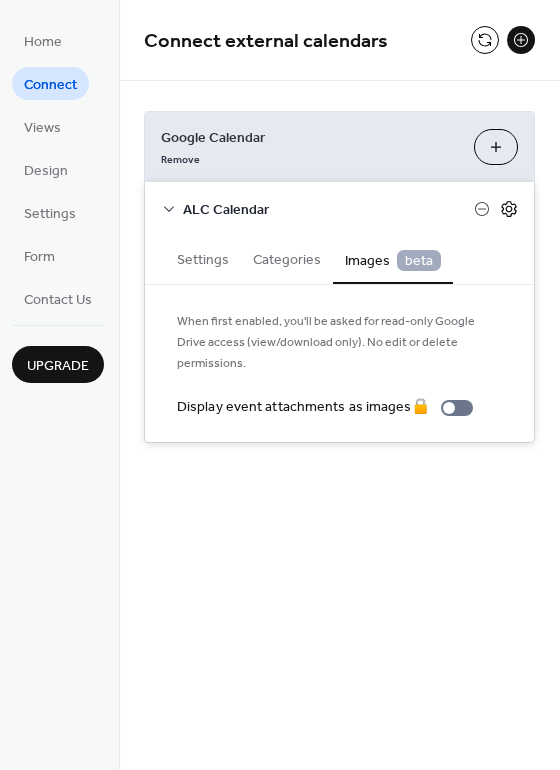 click 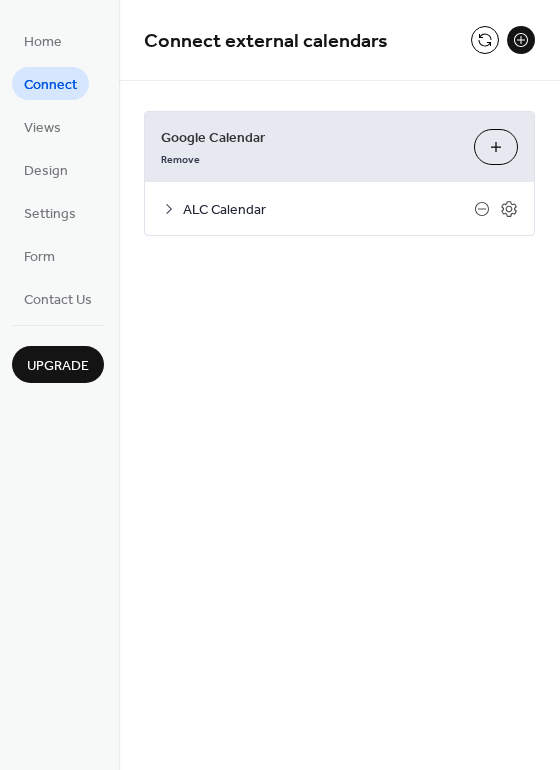 click on "Connect external calendars Google Calendar Remove Choose Calendars ALC Calendar Settings Categories Images   beta Show date only Hide event end time Use custom colors Default calendar color #7DF26BFF The categories listed here will apply to all events imported from this source. No categories added yet. Add Category  🔒 When first enabled, you'll be asked for read-only Google Drive access (view/download only). No edit or delete permissions. Display event attachments as images  🔒" at bounding box center (339, 385) 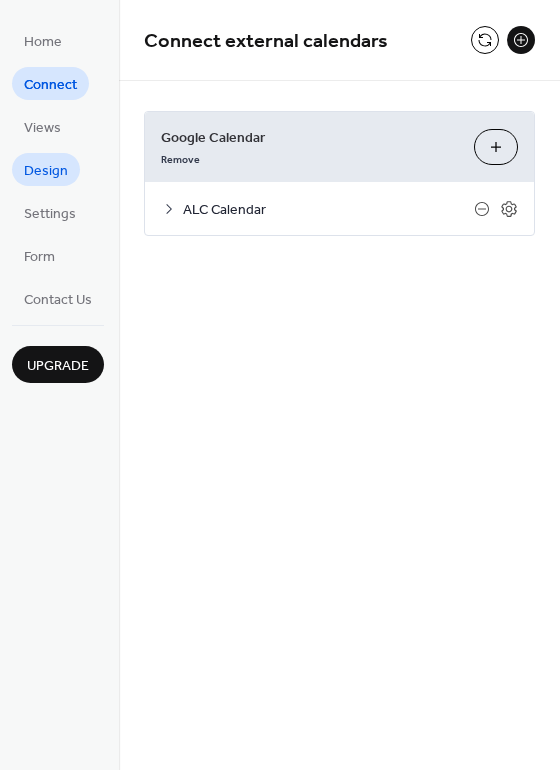 click on "Design" at bounding box center (46, 171) 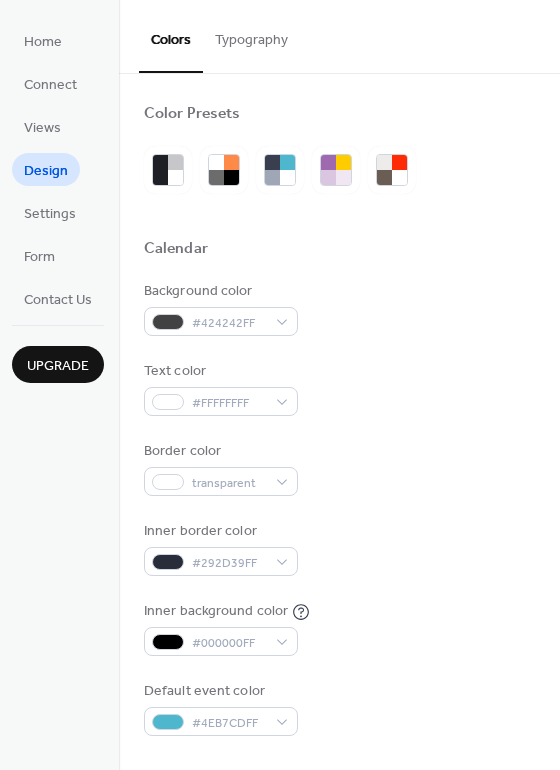 click at bounding box center (339, 273) 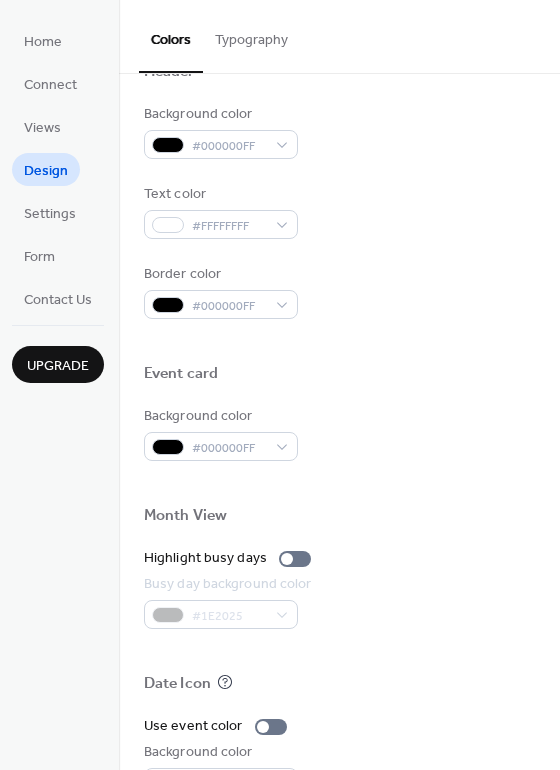 scroll, scrollTop: 856, scrollLeft: 0, axis: vertical 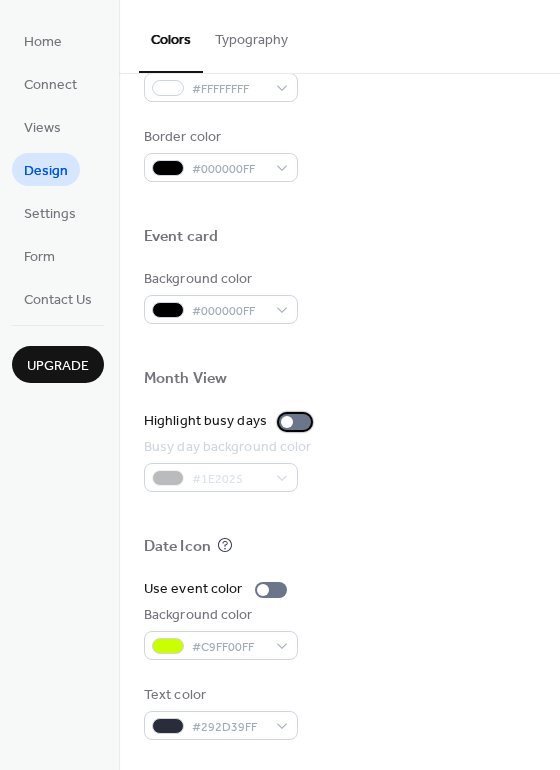 click at bounding box center (295, 422) 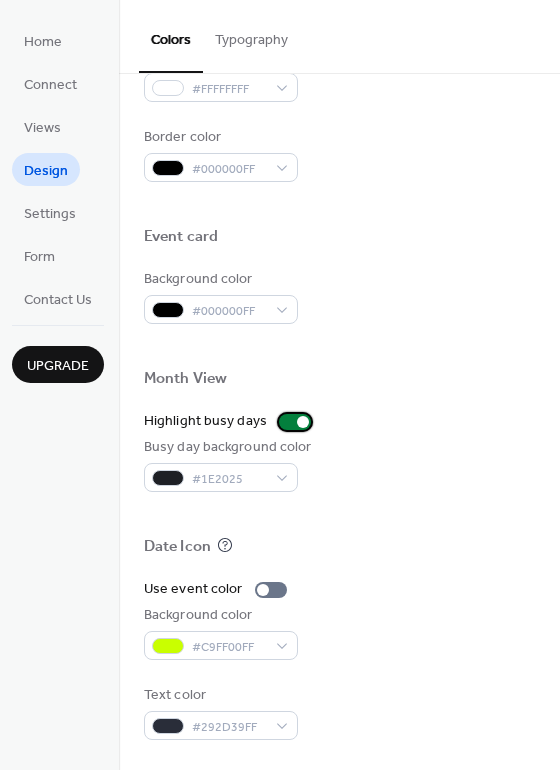 click at bounding box center [303, 422] 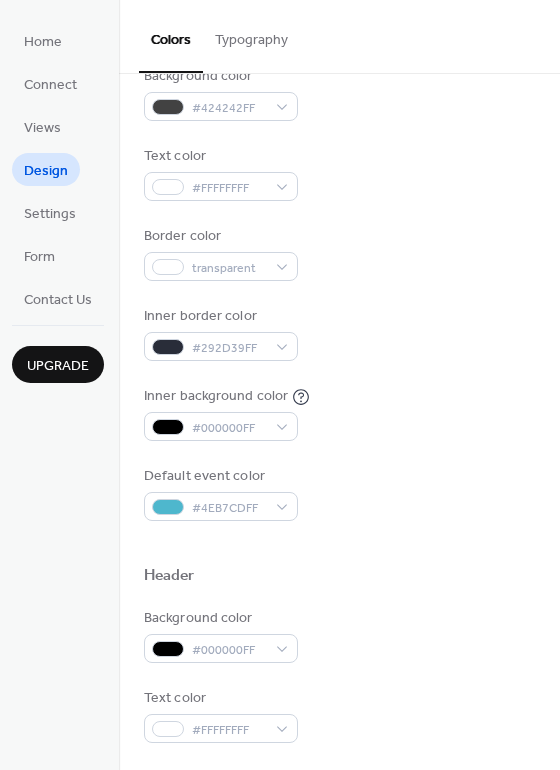 scroll, scrollTop: 0, scrollLeft: 0, axis: both 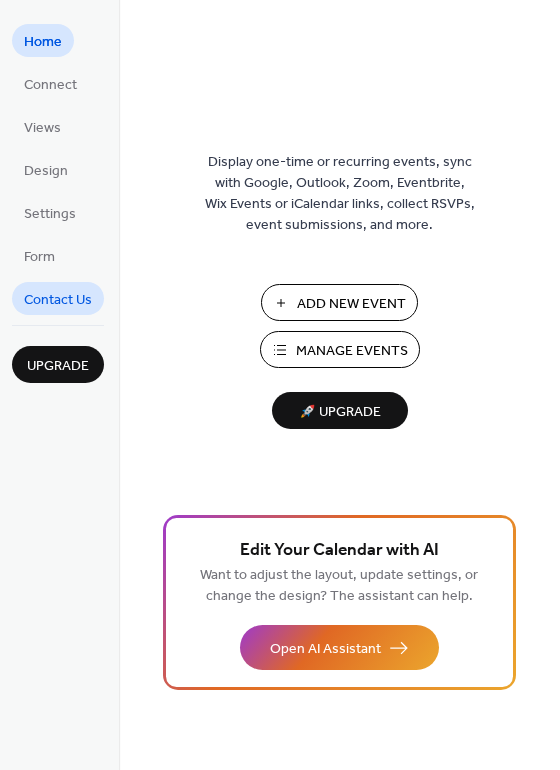 click on "Contact Us" at bounding box center (58, 300) 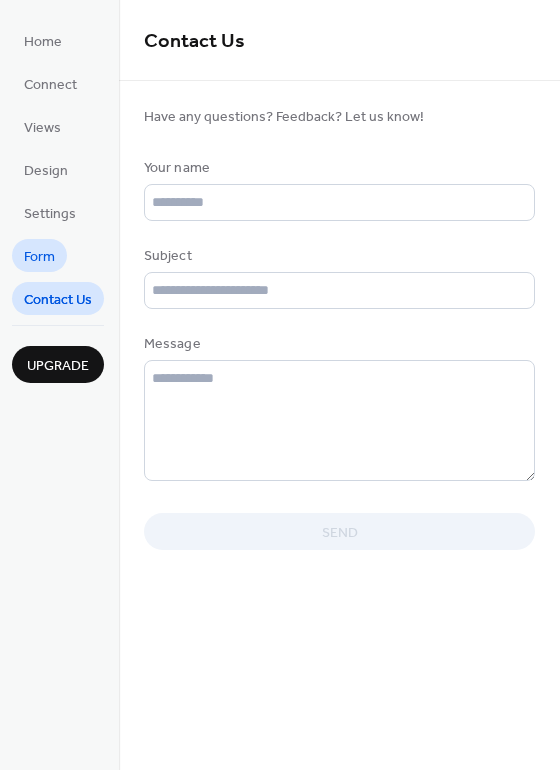 click on "Form" at bounding box center (39, 255) 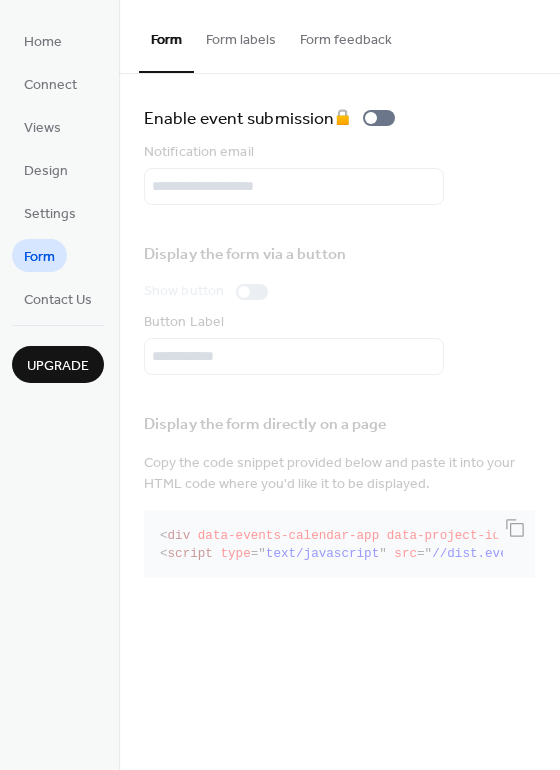click on "Form labels" at bounding box center [241, 35] 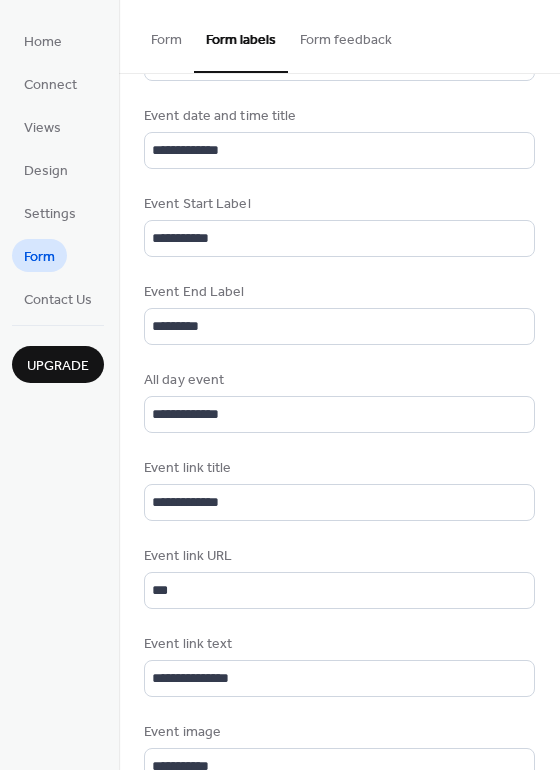 scroll, scrollTop: 835, scrollLeft: 0, axis: vertical 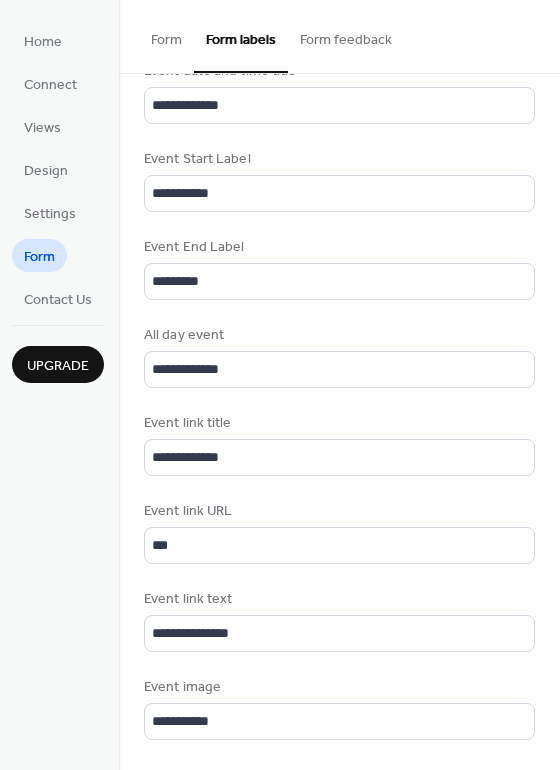 click on "Form feedback" at bounding box center (346, 35) 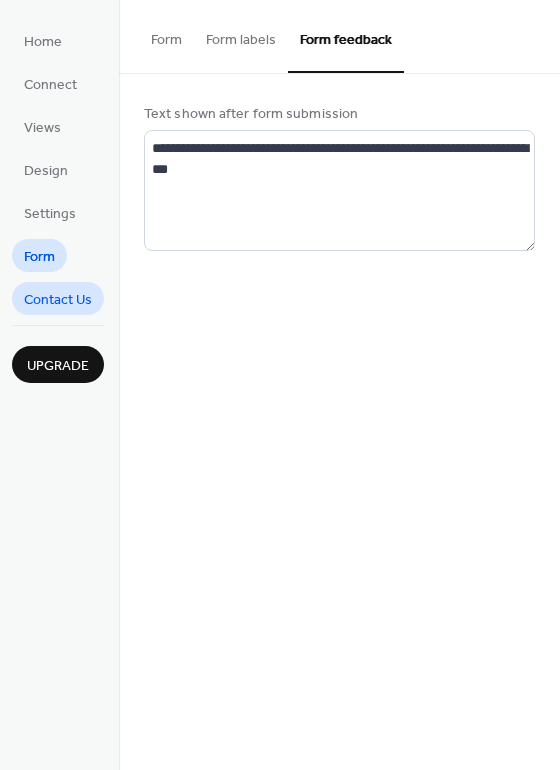 click on "Contact Us" at bounding box center (58, 300) 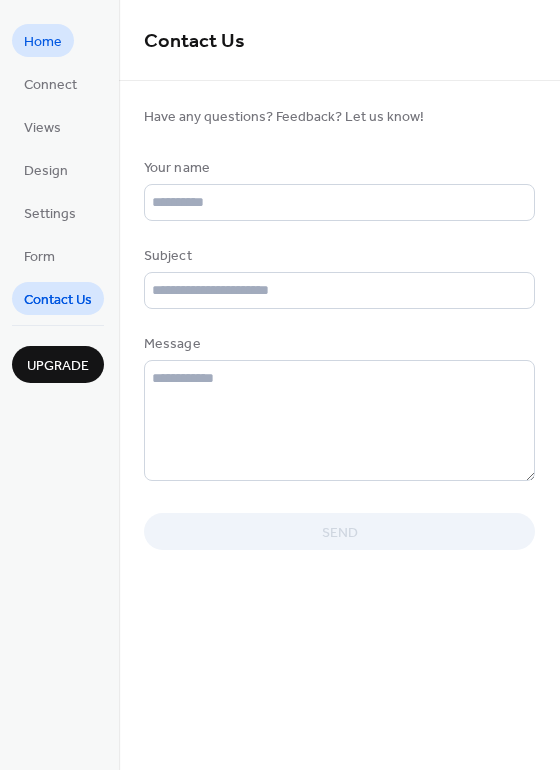 click on "Home" at bounding box center [43, 42] 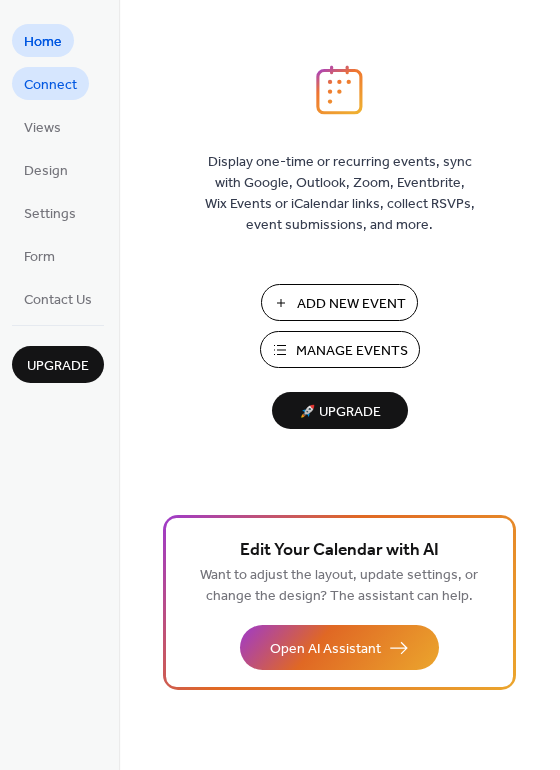click on "Connect" at bounding box center (50, 85) 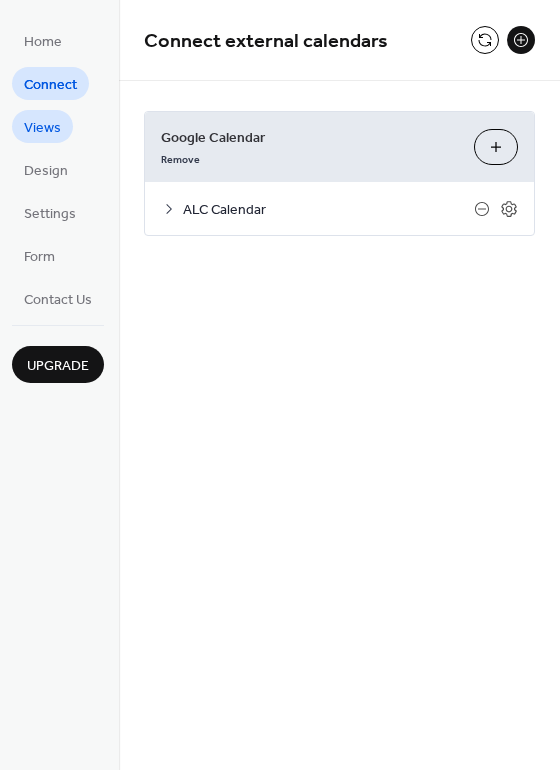 click on "Views" at bounding box center [42, 128] 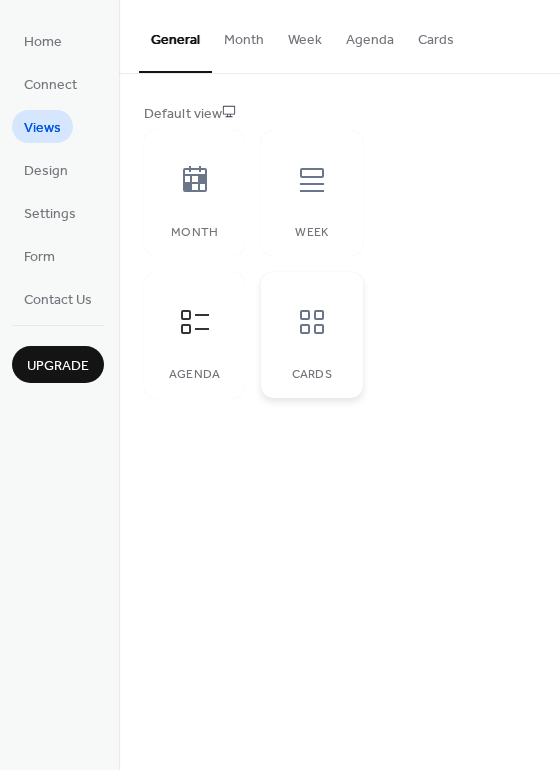 click at bounding box center [312, 322] 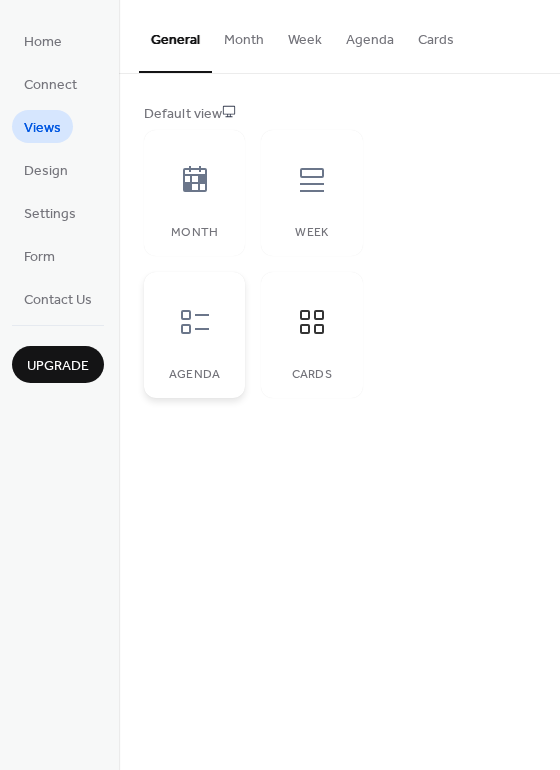 click 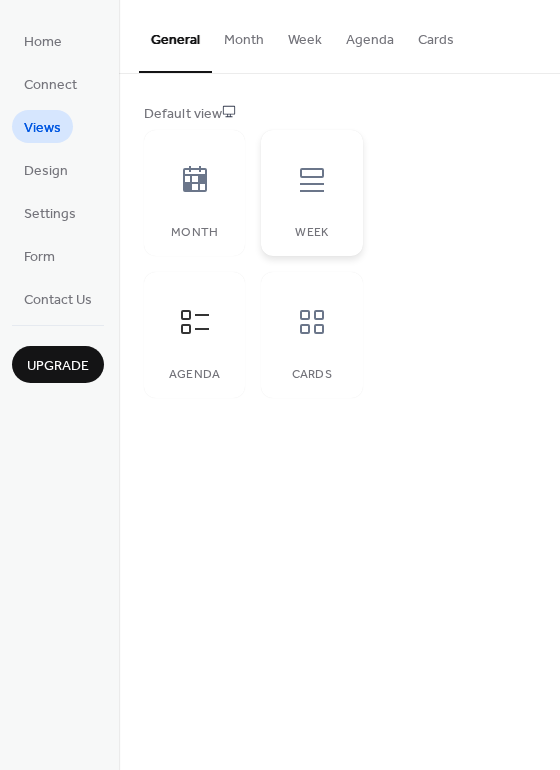 click 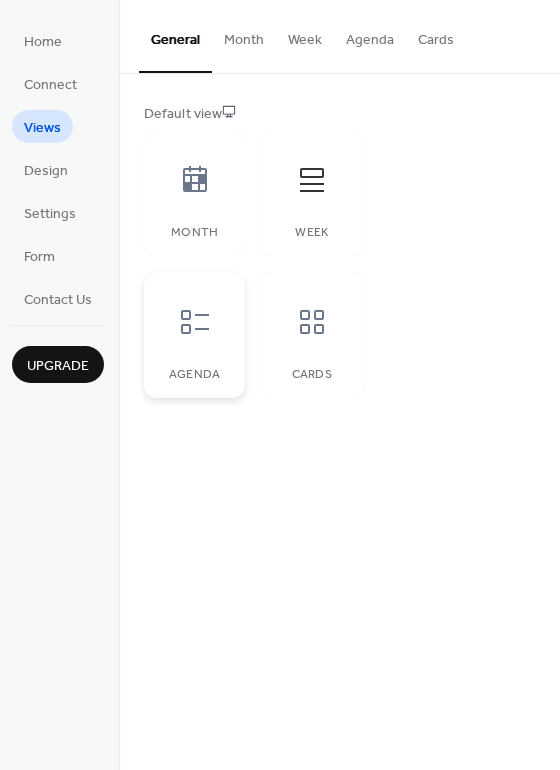 click at bounding box center [195, 322] 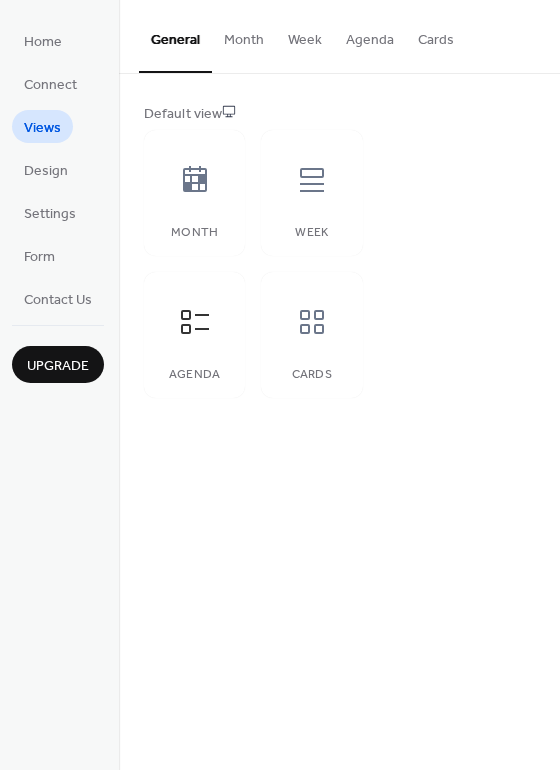 click on "Agenda" at bounding box center (370, 35) 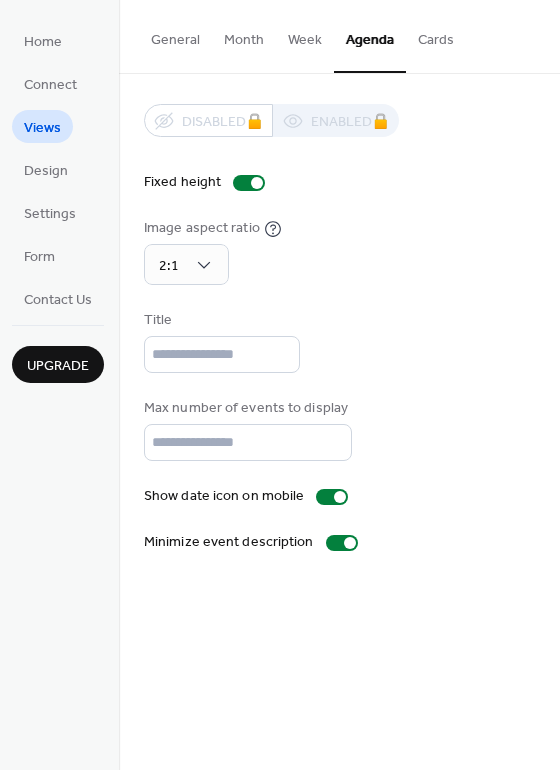 click on "Cards" at bounding box center (436, 35) 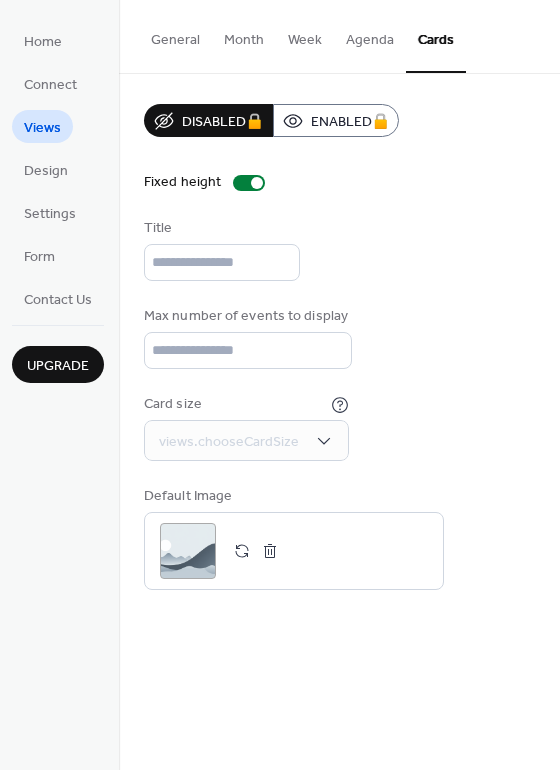 click on "Agenda" at bounding box center [370, 35] 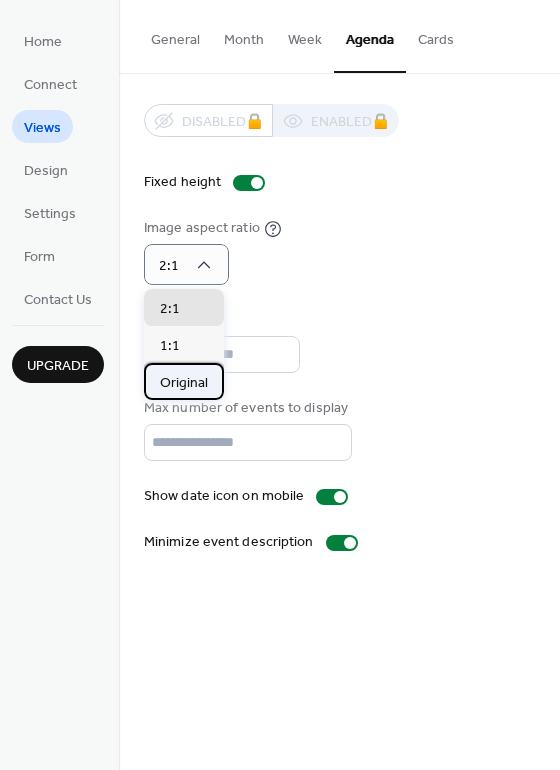 click on "Original" at bounding box center [184, 383] 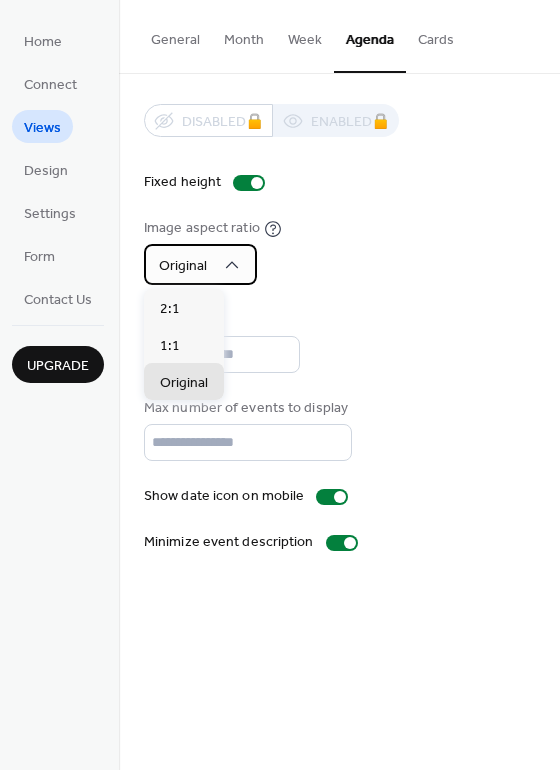 click on "Original" at bounding box center (183, 266) 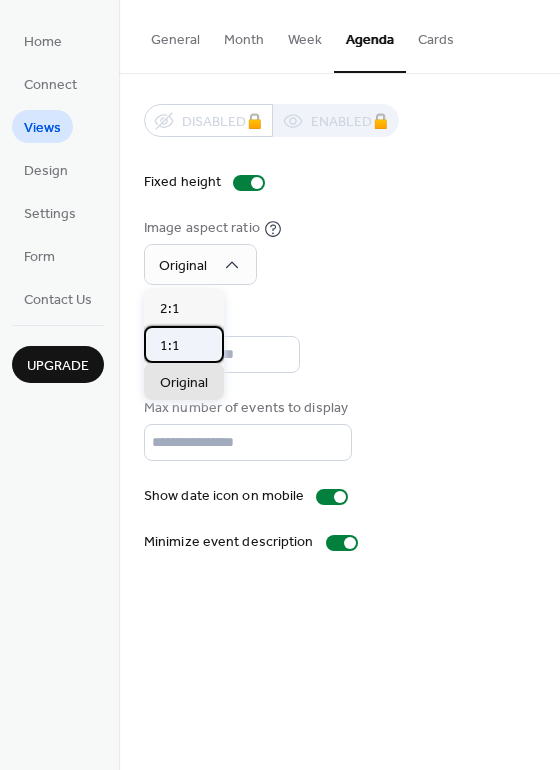 click on "1:1" at bounding box center (184, 344) 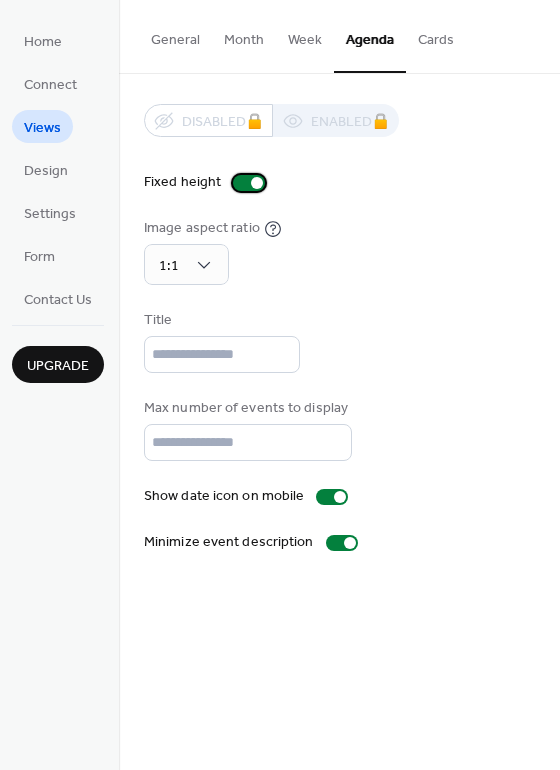 click at bounding box center (249, 183) 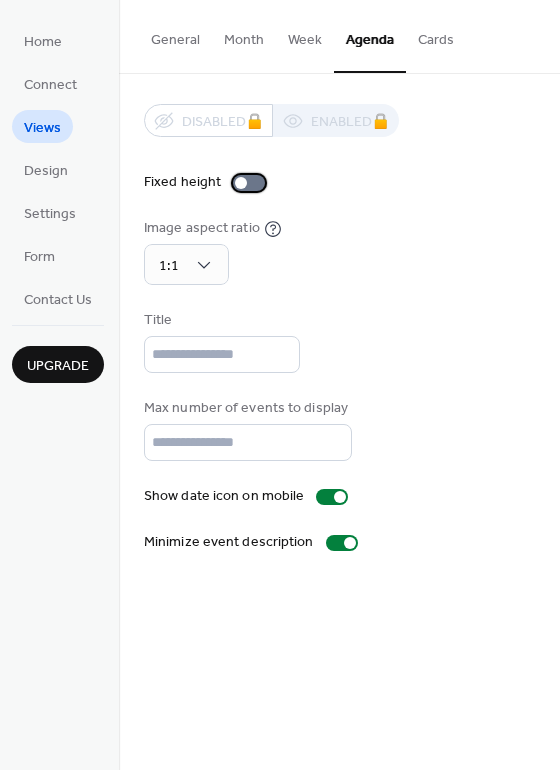 click at bounding box center (249, 183) 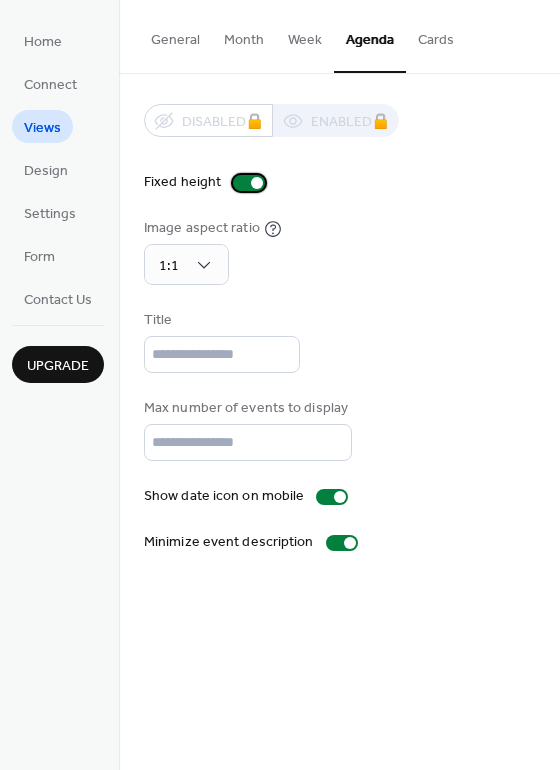 click at bounding box center [249, 183] 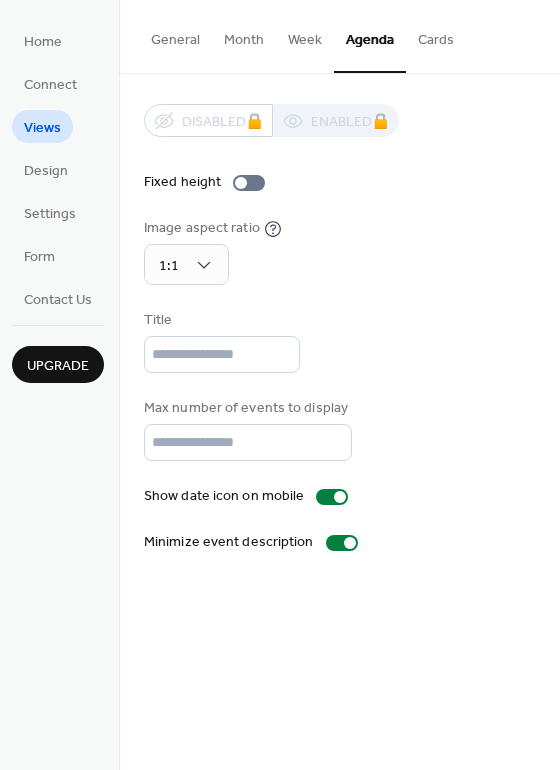 click on "Image aspect ratio 1:1" at bounding box center [339, 251] 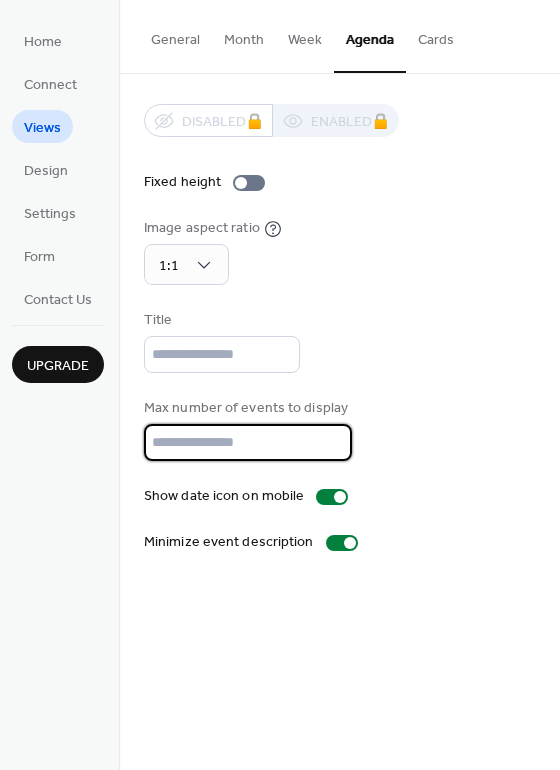 click on "**" at bounding box center [248, 442] 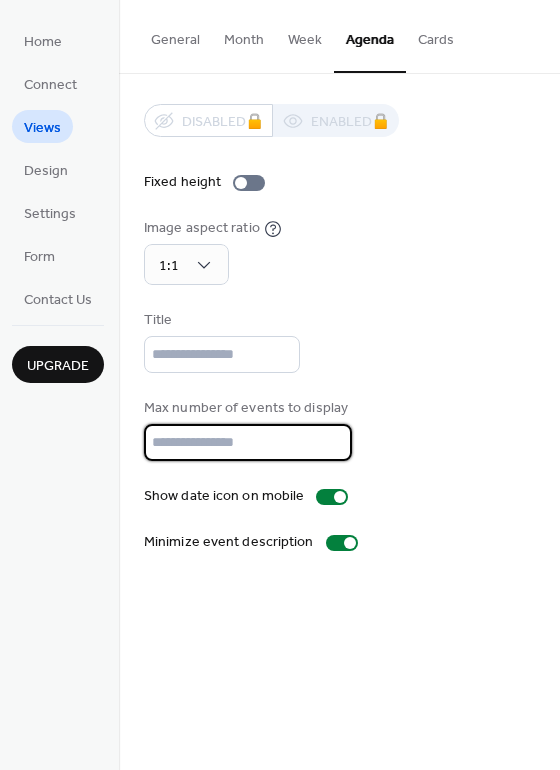 drag, startPoint x: 233, startPoint y: 449, endPoint x: 118, endPoint y: 449, distance: 115 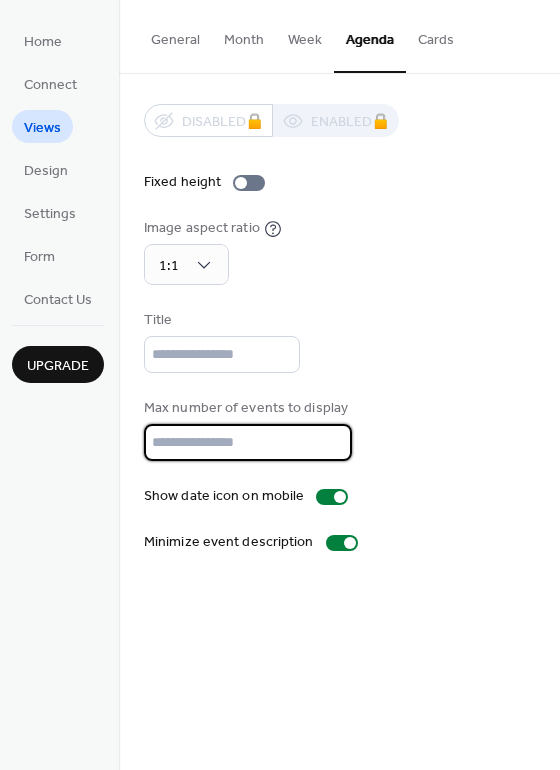 type on "*" 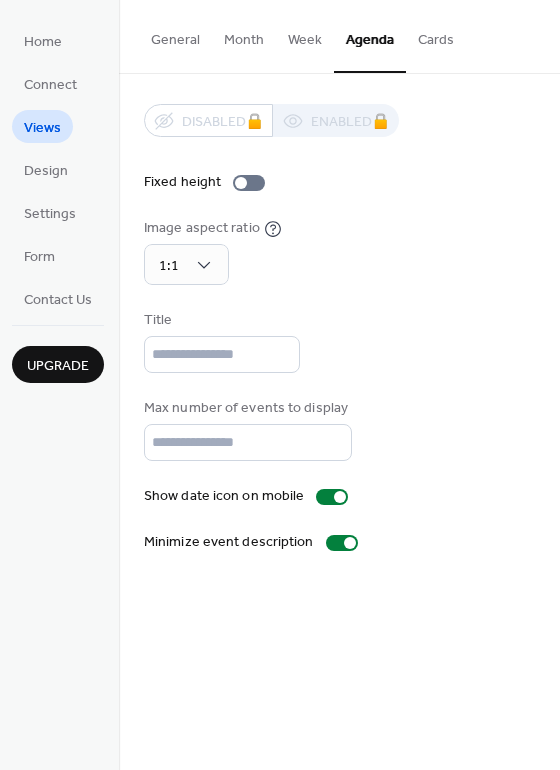 click on "Title" at bounding box center [339, 341] 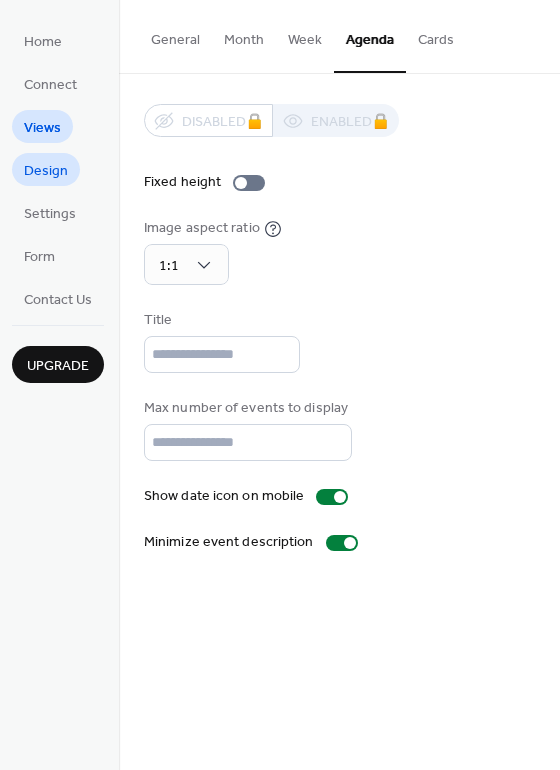 click on "Design" at bounding box center (46, 171) 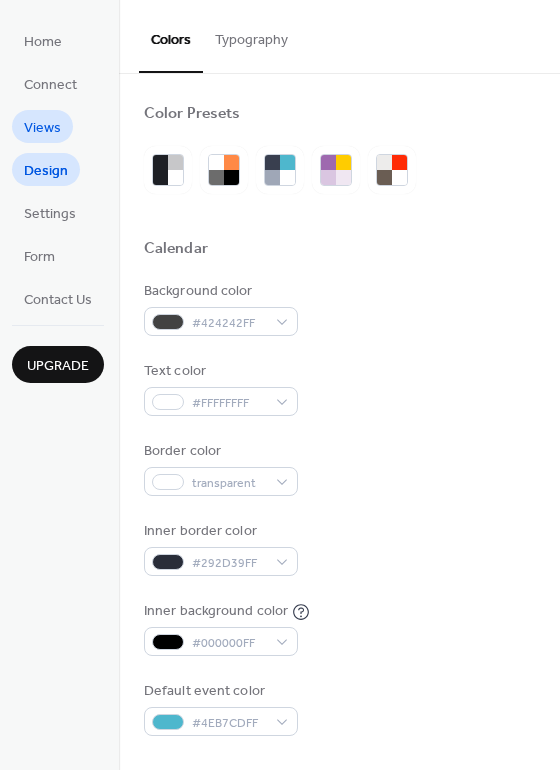 click on "Views" at bounding box center (42, 128) 